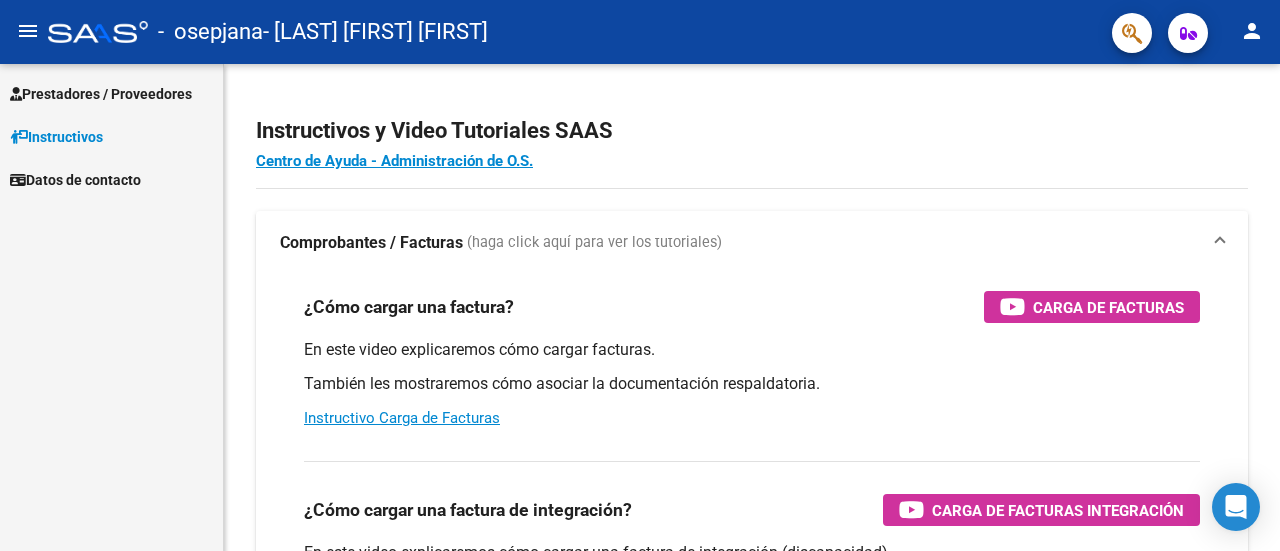 scroll, scrollTop: 0, scrollLeft: 0, axis: both 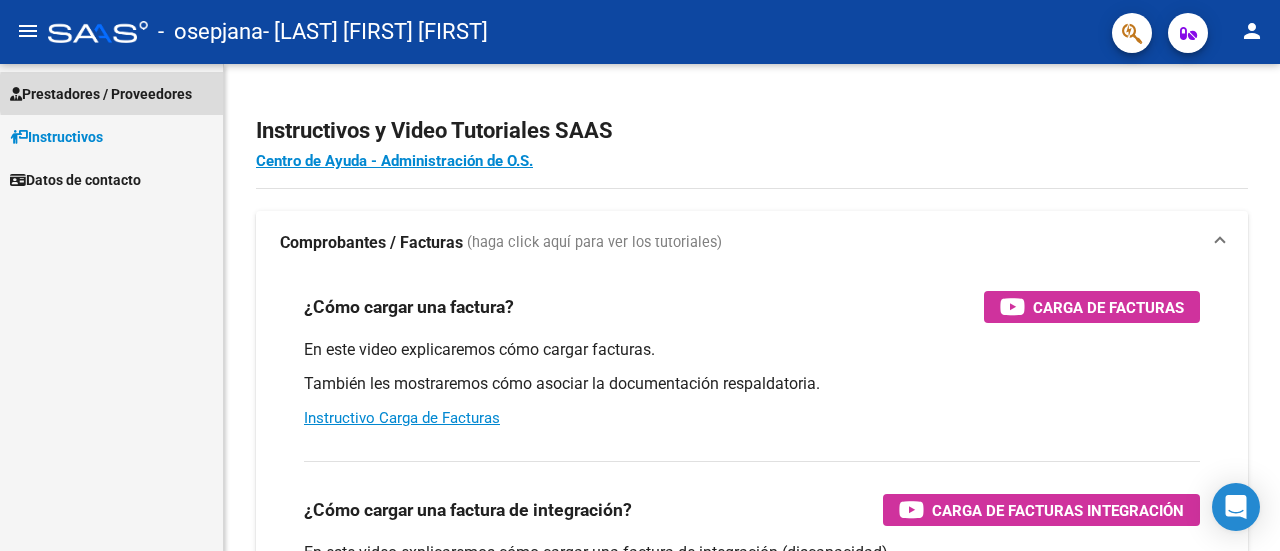 click on "Prestadores / Proveedores" at bounding box center (101, 94) 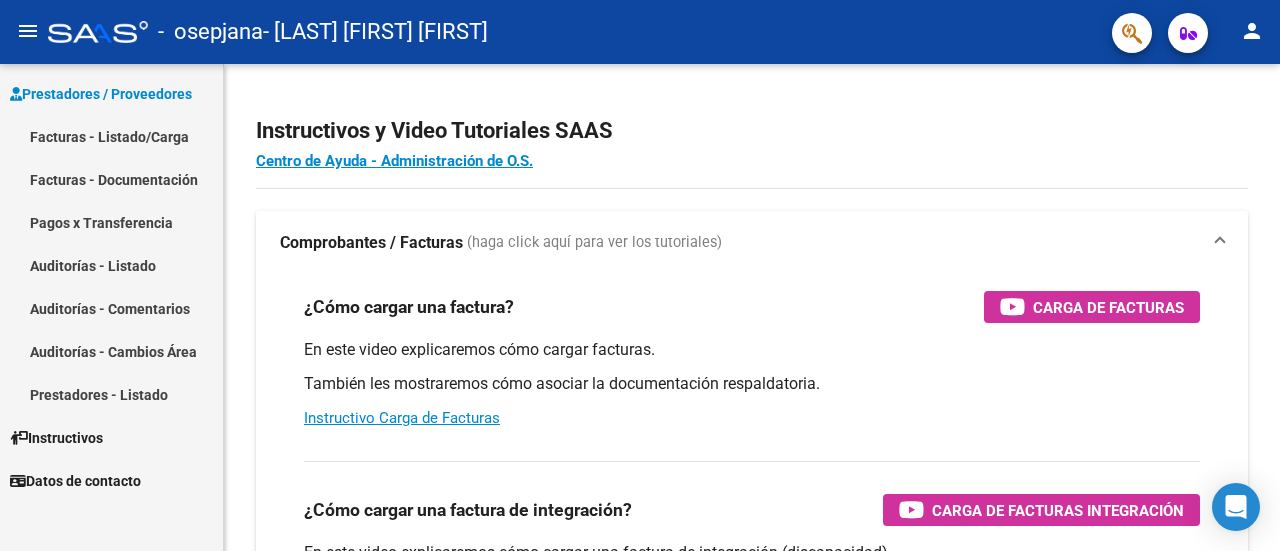 click on "Facturas - Listado/Carga" at bounding box center [111, 136] 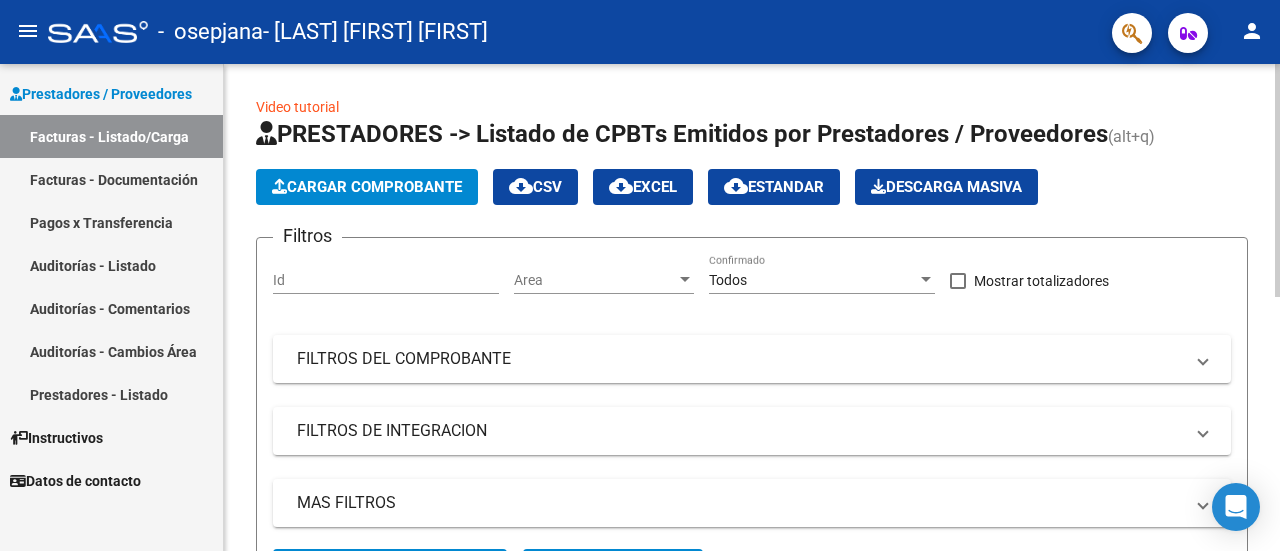 click on "Cargar Comprobante" 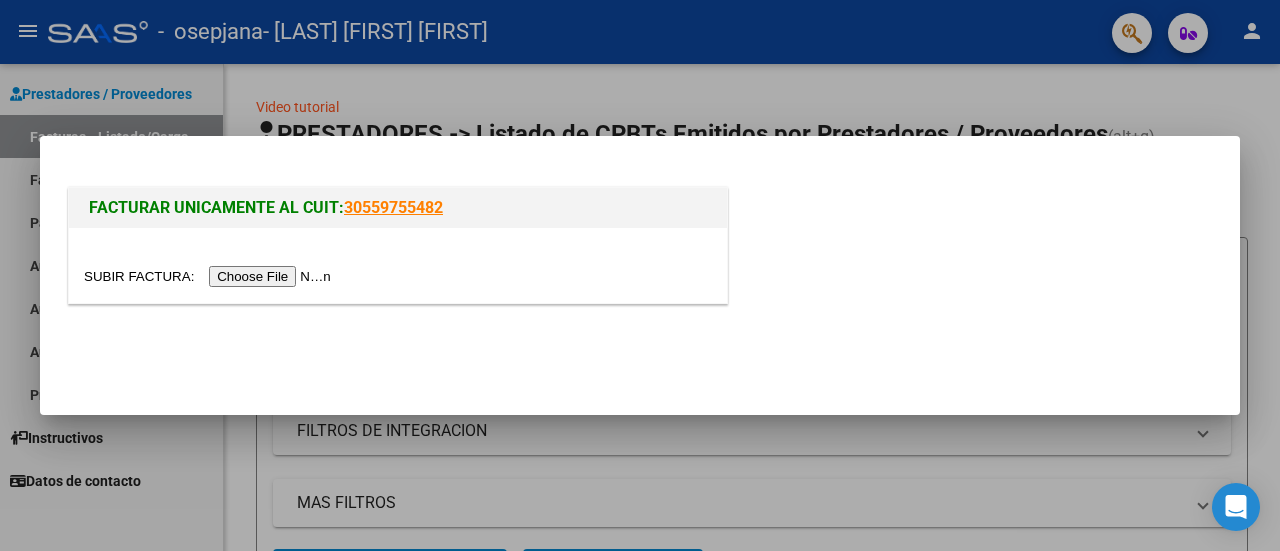 click at bounding box center (210, 276) 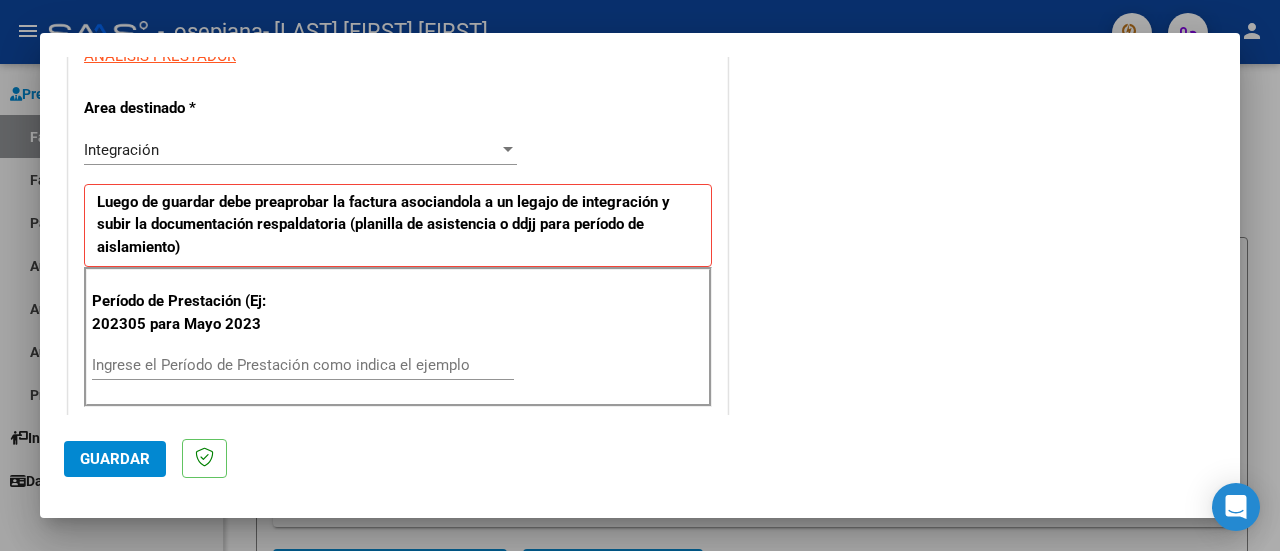 scroll, scrollTop: 402, scrollLeft: 0, axis: vertical 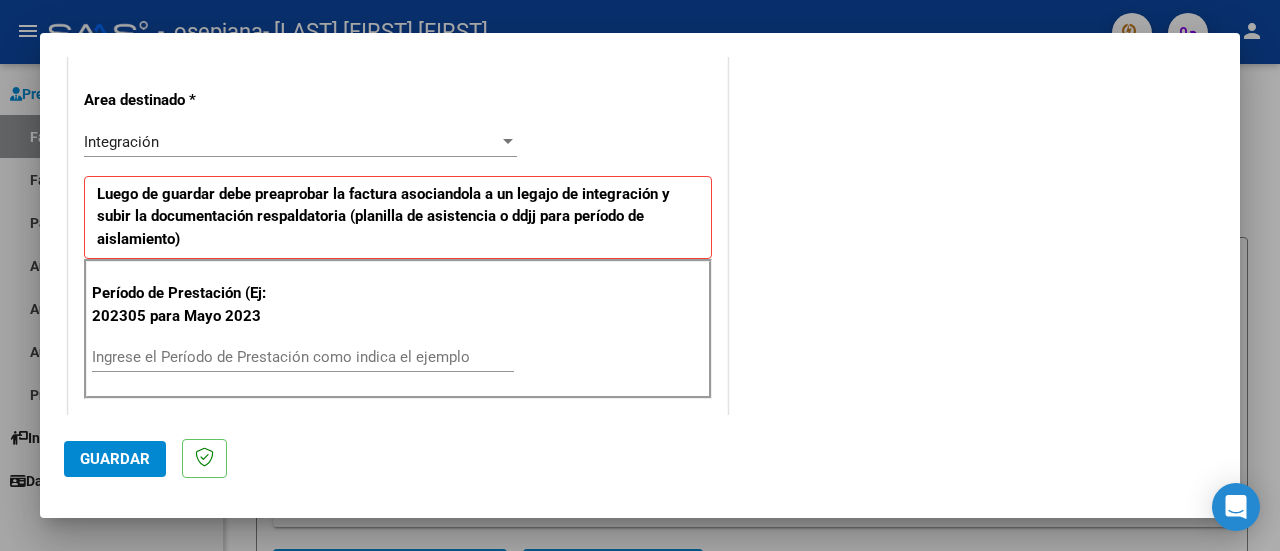 click at bounding box center [508, 141] 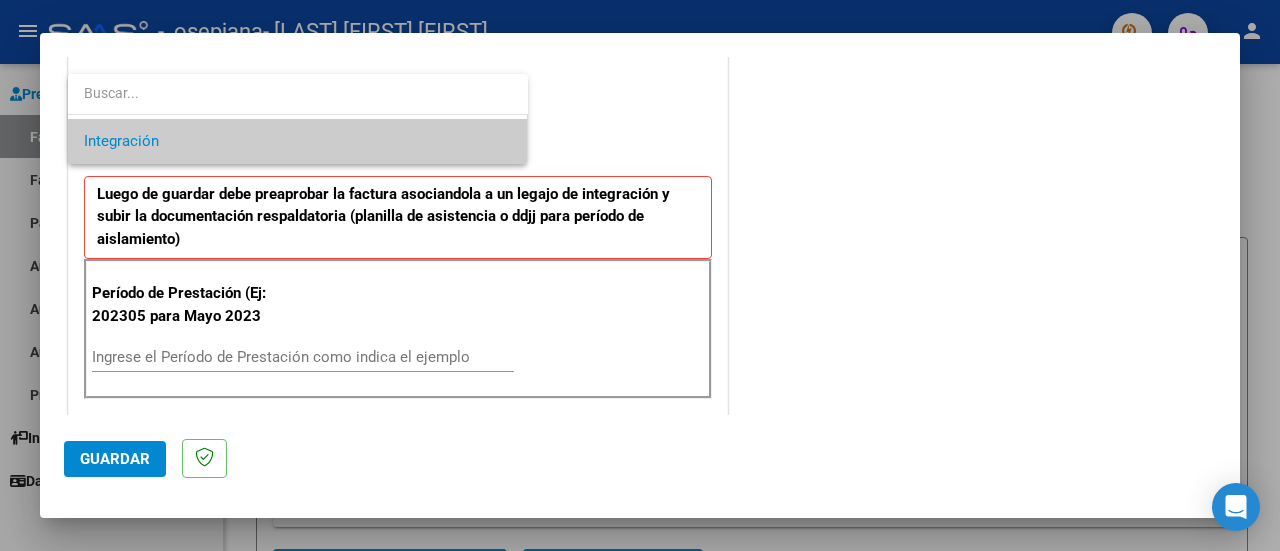 click on "Integración" at bounding box center (298, 141) 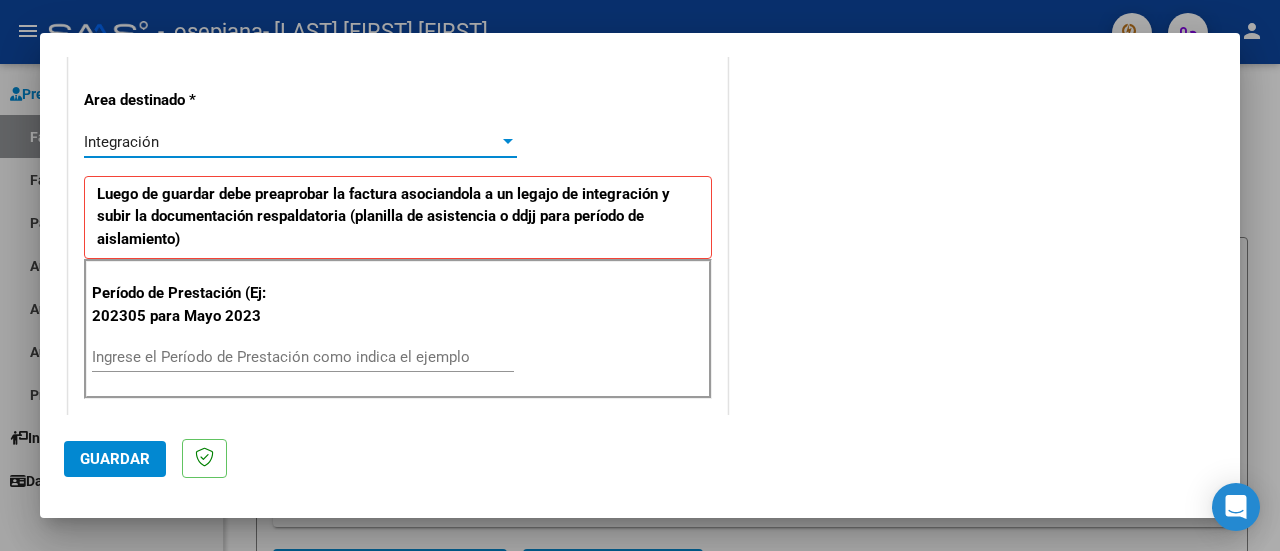 click on "CUIT  *   [CUIT] Ingresar CUIT  ANALISIS PRESTADOR  Area destinado * Integración Seleccionar Area Luego de guardar debe preaprobar la factura asociandola a un legajo de integración y subir la documentación respaldatoria (planilla de asistencia o ddjj para período de aislamiento)  Período de Prestación (Ej: 202305 para Mayo 2023    Ingrese el Período de Prestación como indica el ejemplo   Comprobante Tipo * Factura B Seleccionar Tipo Punto de Venta  *   4 Ingresar el Nro.  Número  *   2618 Ingresar el Nro.  Monto  *   $ 123.706,10 Ingresar el monto  Fecha del Cpbt.  *   2025-08-04 Ingresar la fecha  CAE / CAEA (no ingrese CAI)    75318929744605 Ingresar el CAE o CAEA (no ingrese CAI)  Fecha de Vencimiento    Ingresar la fecha  Ref. Externa    Ingresar la ref.  N° Liquidación    Ingresar el N° Liquidación" at bounding box center [398, 662] 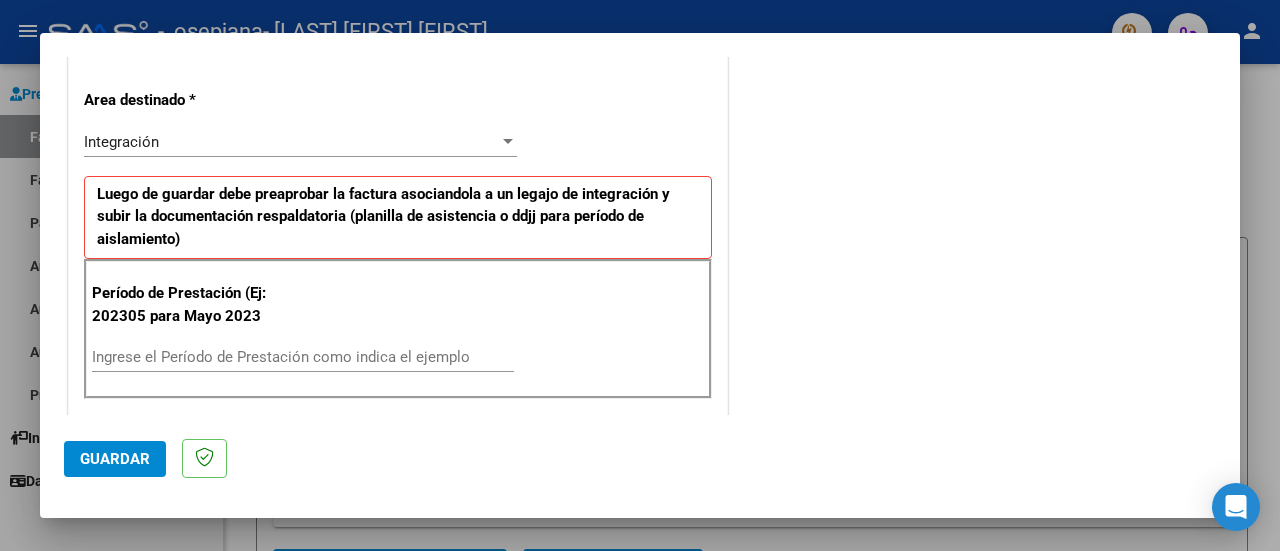 click on "Ingrese el Período de Prestación como indica el ejemplo" at bounding box center (303, 357) 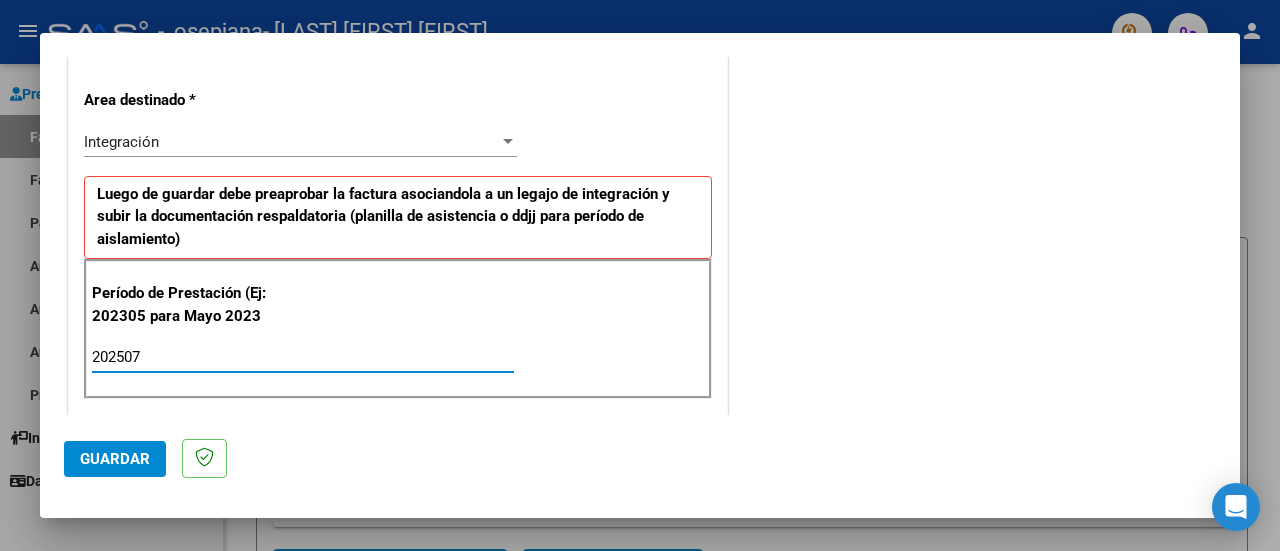type on "202507" 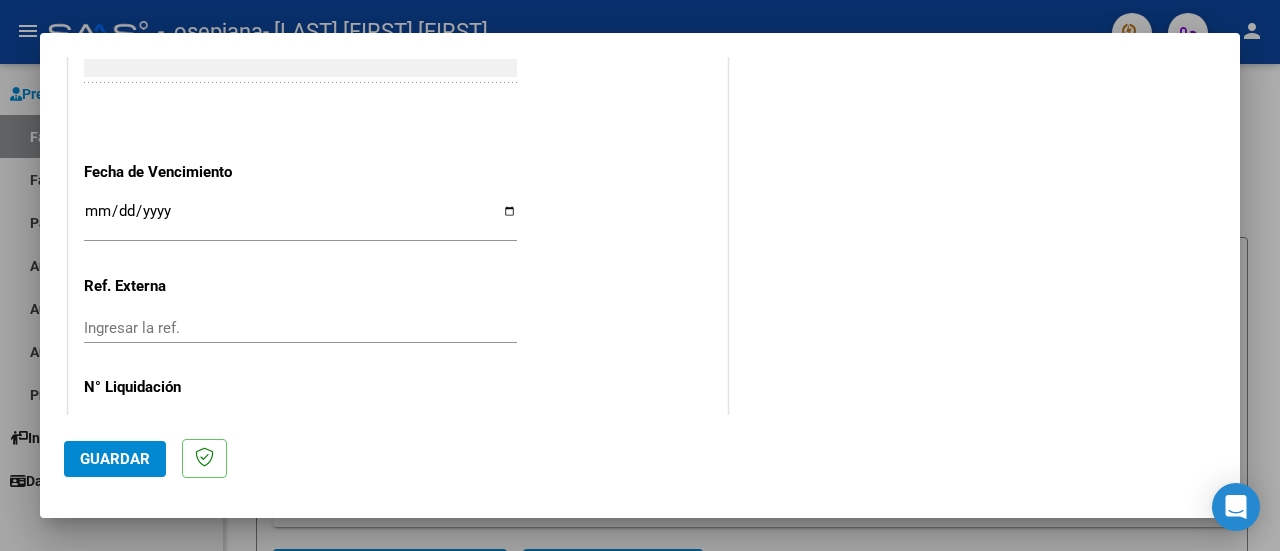 scroll, scrollTop: 1372, scrollLeft: 0, axis: vertical 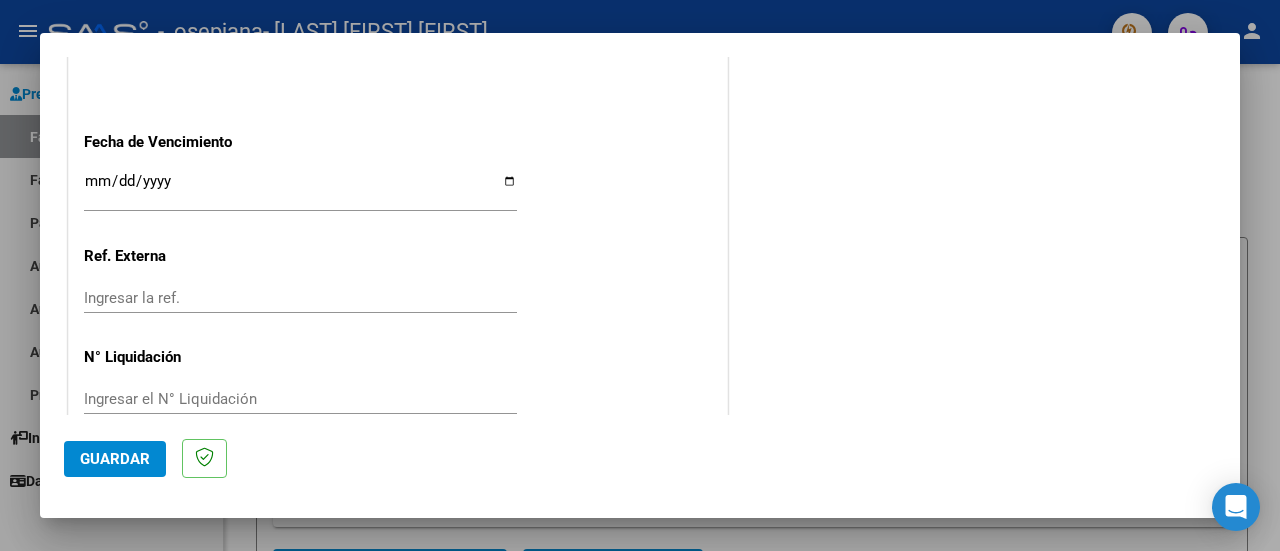 click on "Ingresar la fecha" at bounding box center [300, 189] 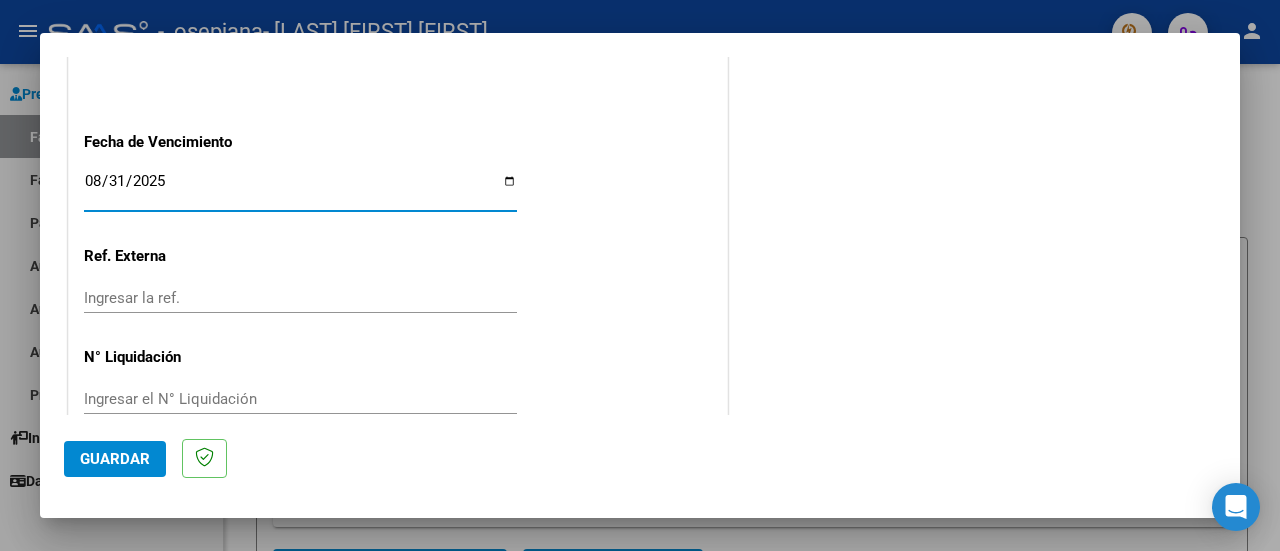 type on "2025-08-31" 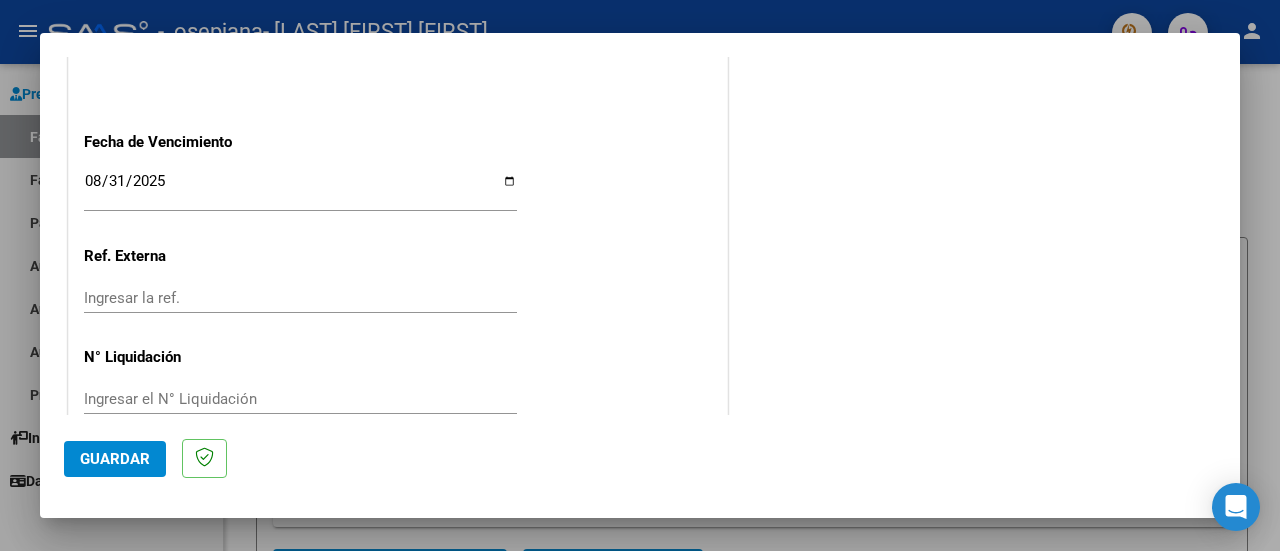 click on "COMENTARIOS Comentarios del Prestador / Gerenciador:" at bounding box center [974, -420] 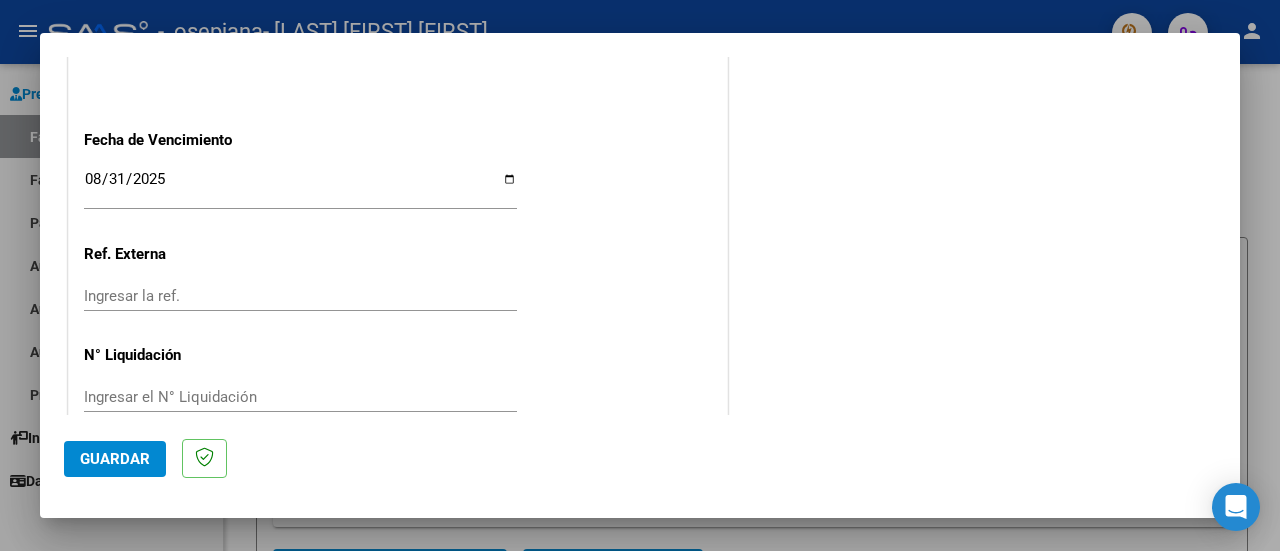 scroll, scrollTop: 1404, scrollLeft: 0, axis: vertical 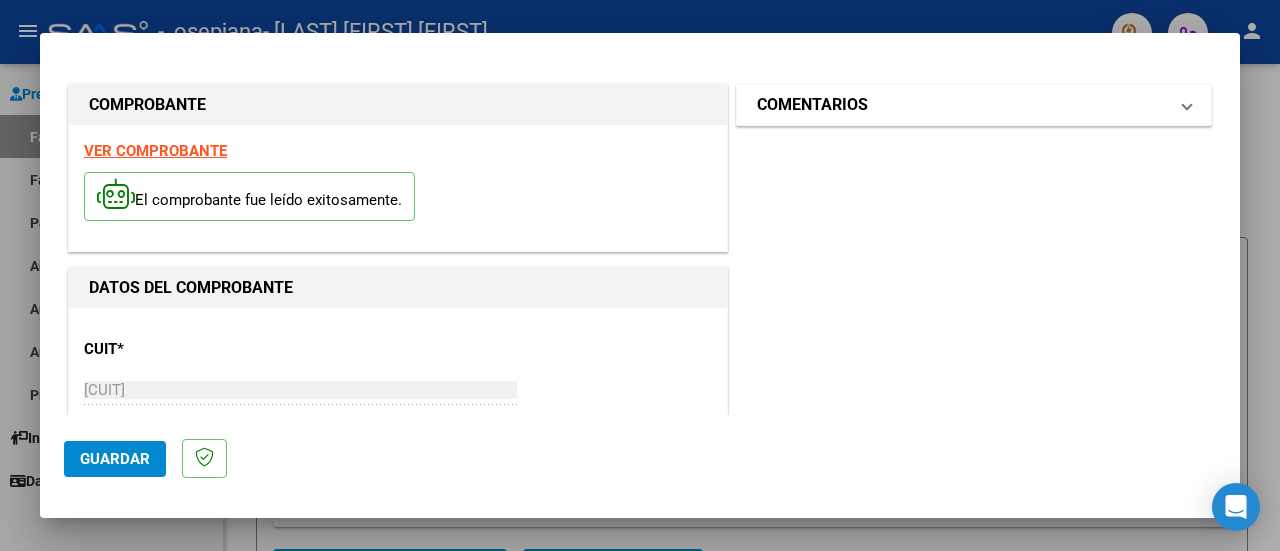click on "COMENTARIOS" at bounding box center [962, 105] 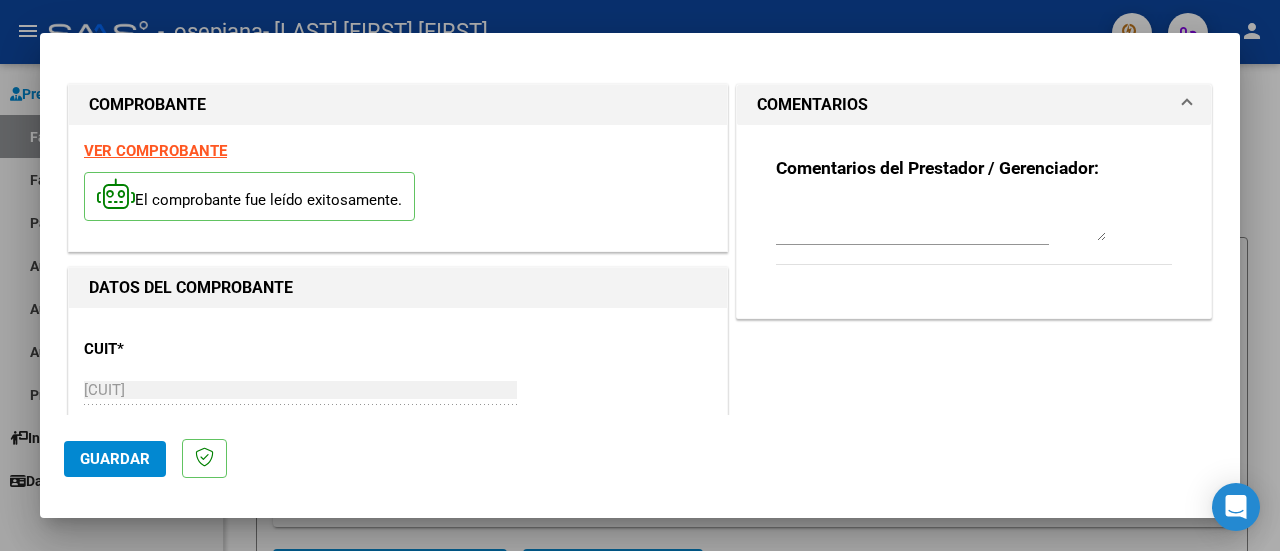 click on "Guardar" 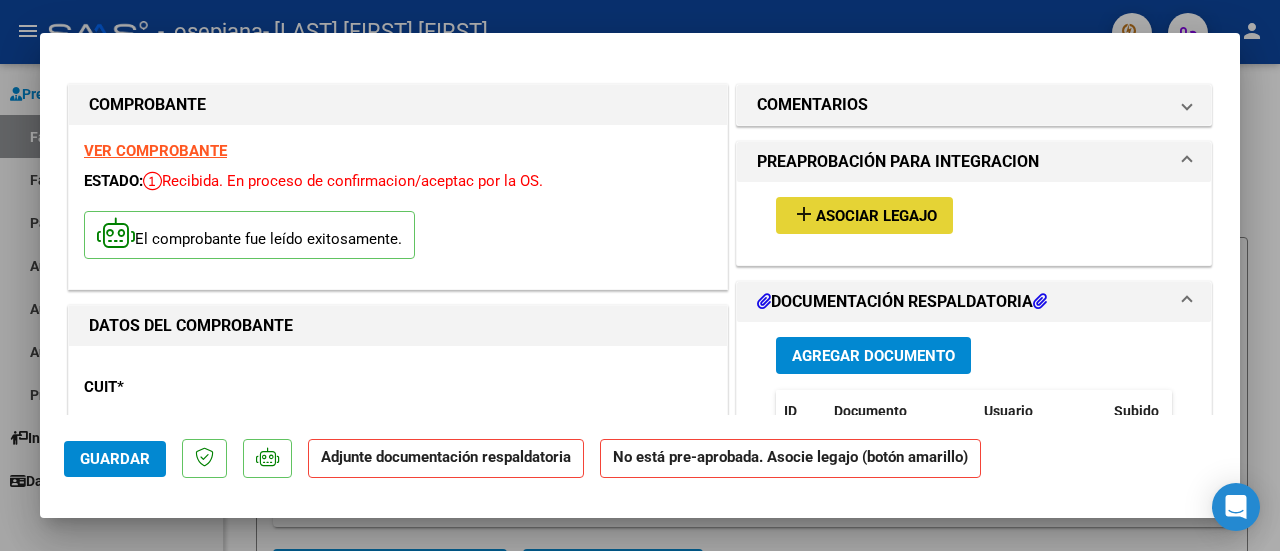 click on "Asociar Legajo" at bounding box center [876, 216] 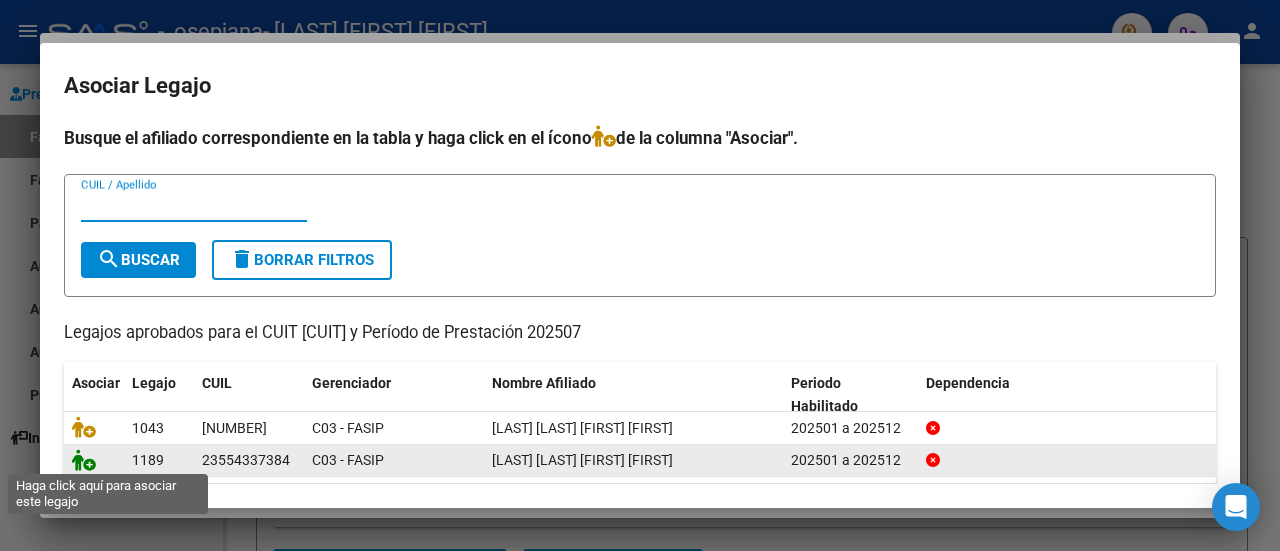 click 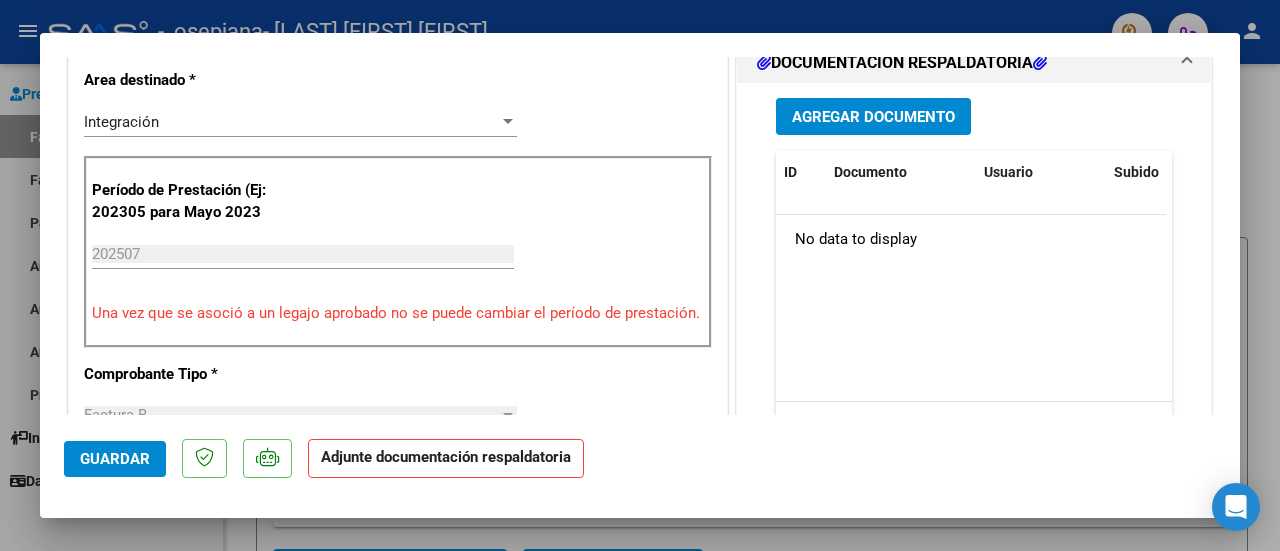 scroll, scrollTop: 506, scrollLeft: 0, axis: vertical 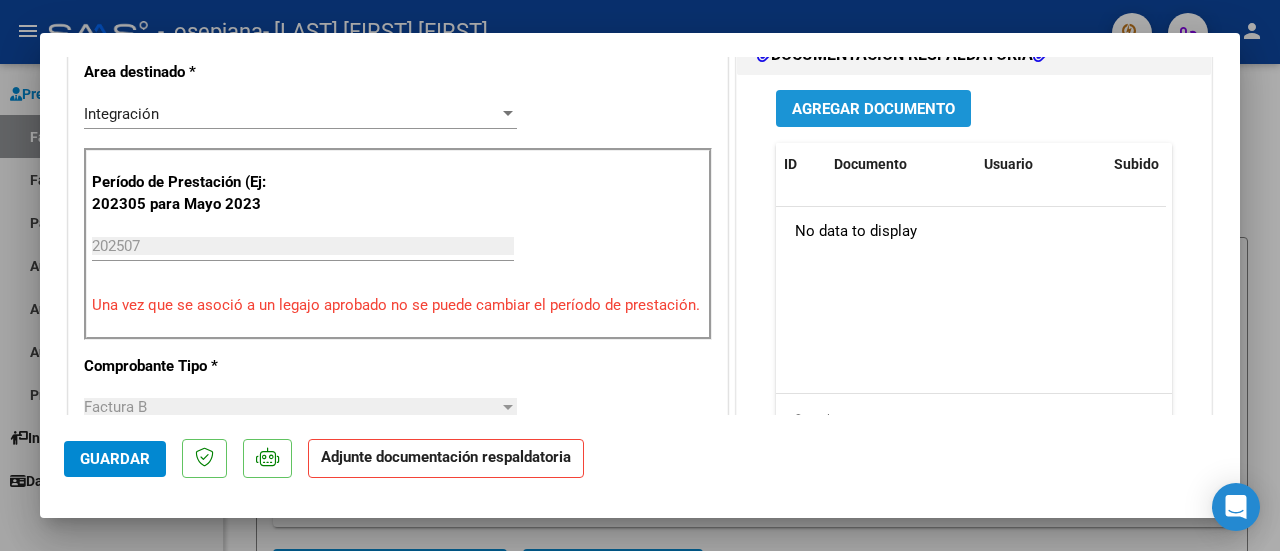 click on "Agregar Documento" at bounding box center (873, 109) 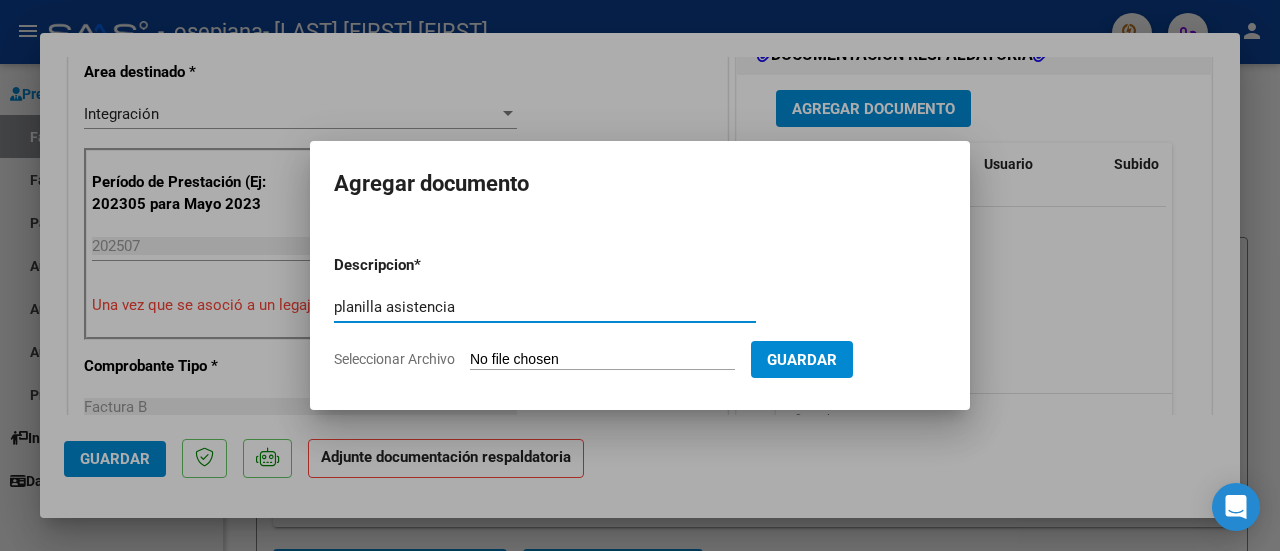 type on "planilla asistencia" 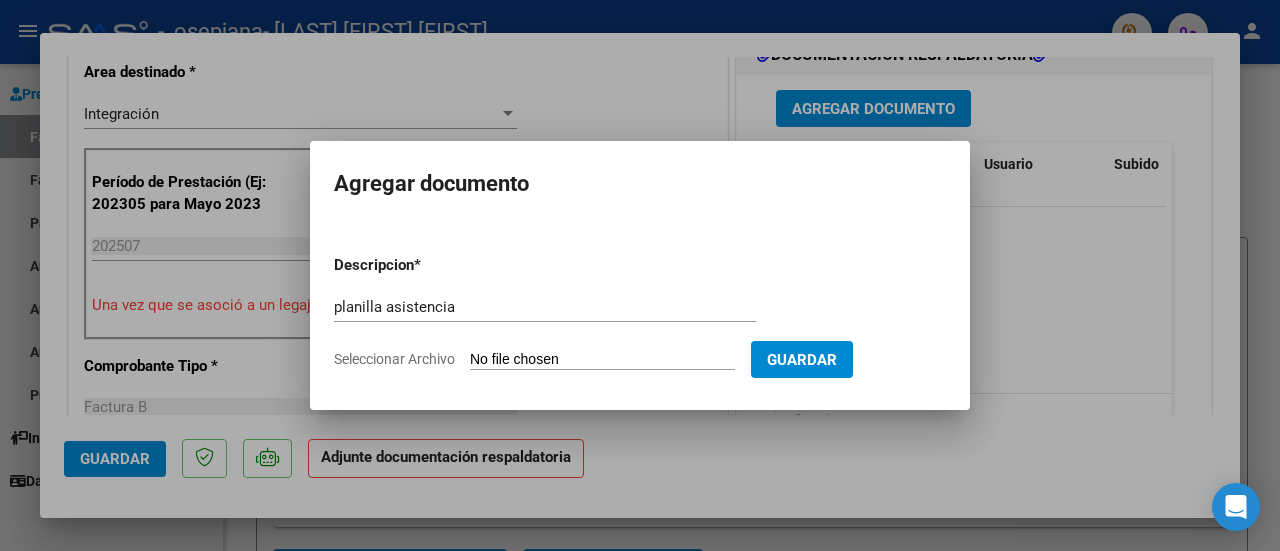 type on "C:\fakepath\P ASIST [LAST] [LAST] [FIRST] [MONTH] [YEAR].pdf" 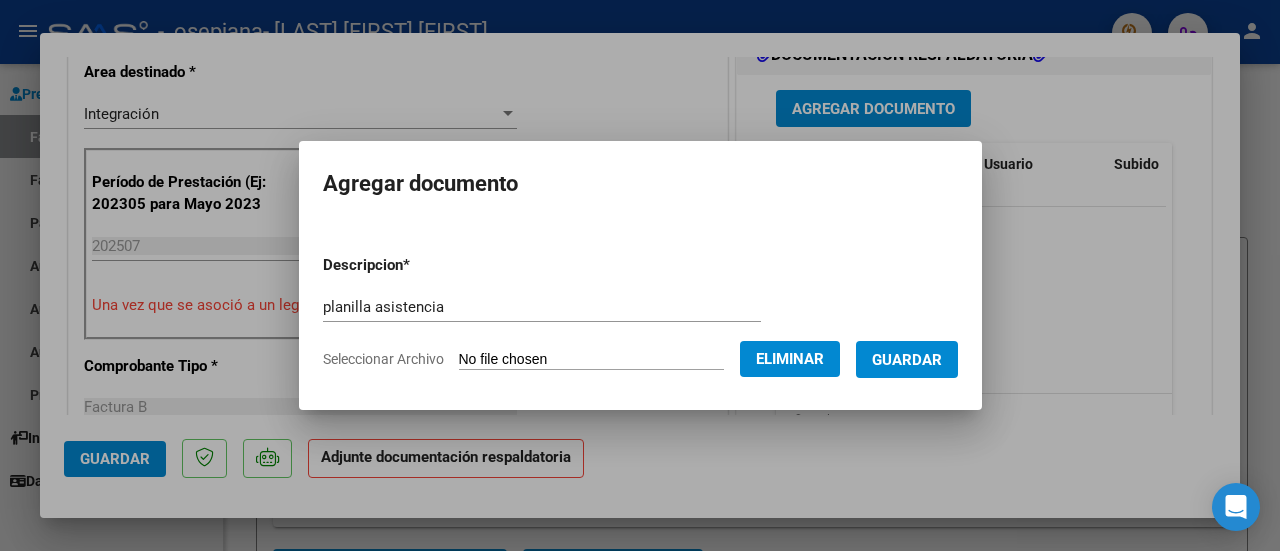 click on "Guardar" at bounding box center [907, 360] 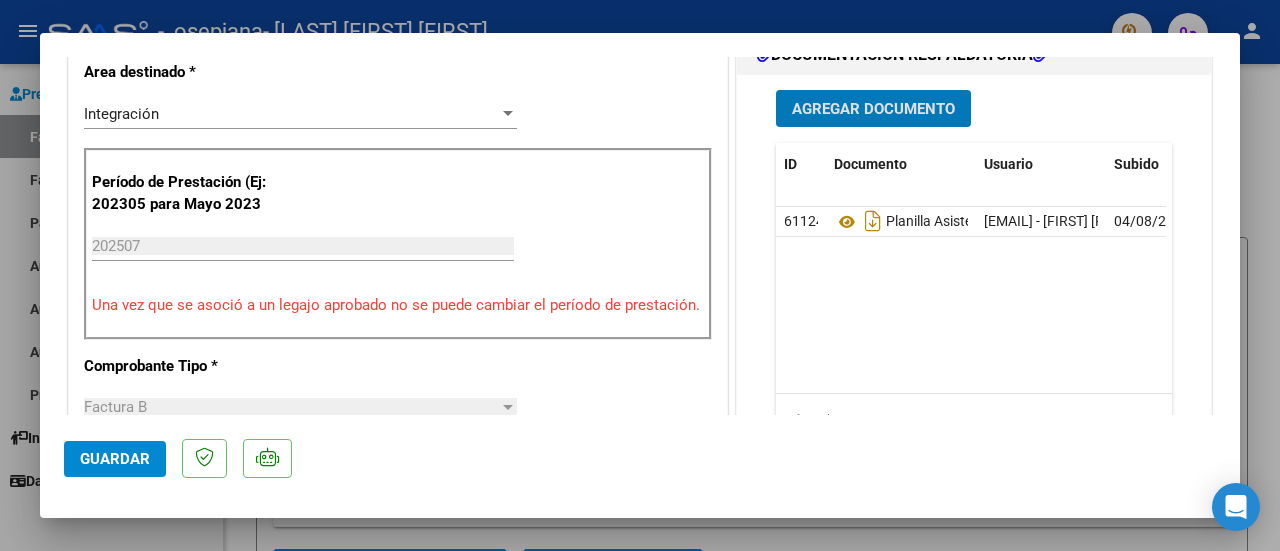 click on "Agregar Documento" at bounding box center (873, 108) 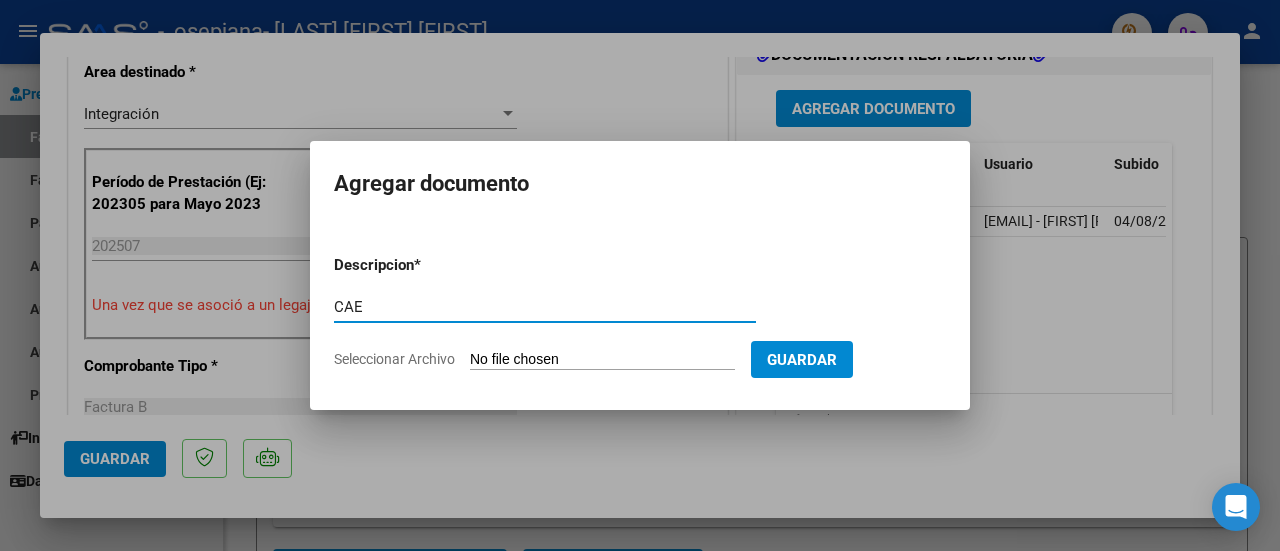 type on "CAE" 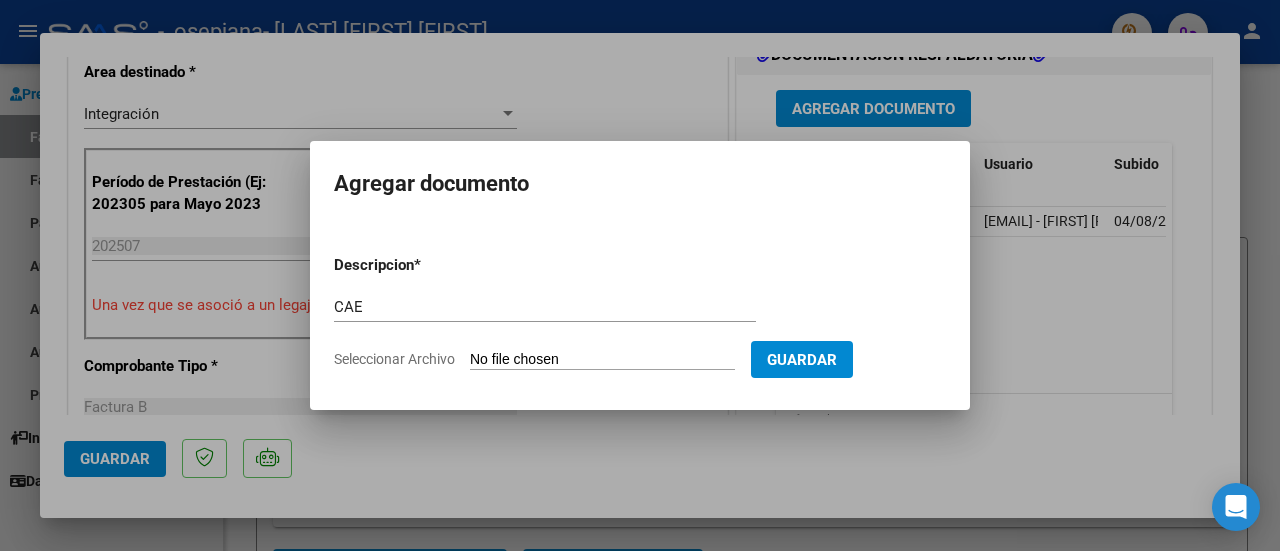 type on "C:\fakepath\CAE [LAST] [LAST] [MONTH] [YEAR].pdf" 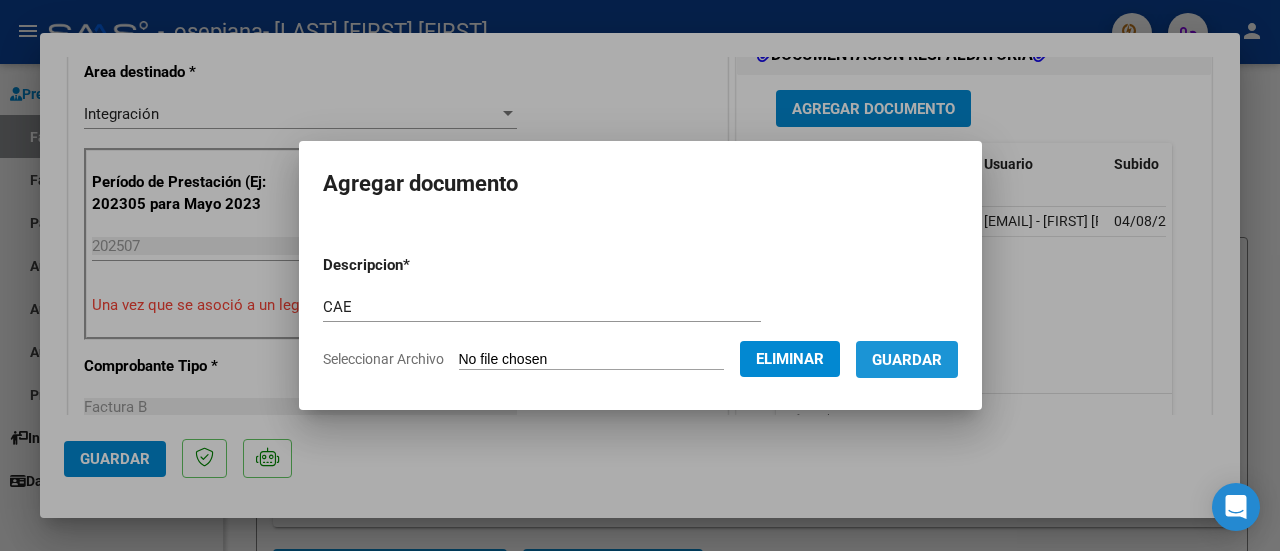 click on "Guardar" at bounding box center [907, 360] 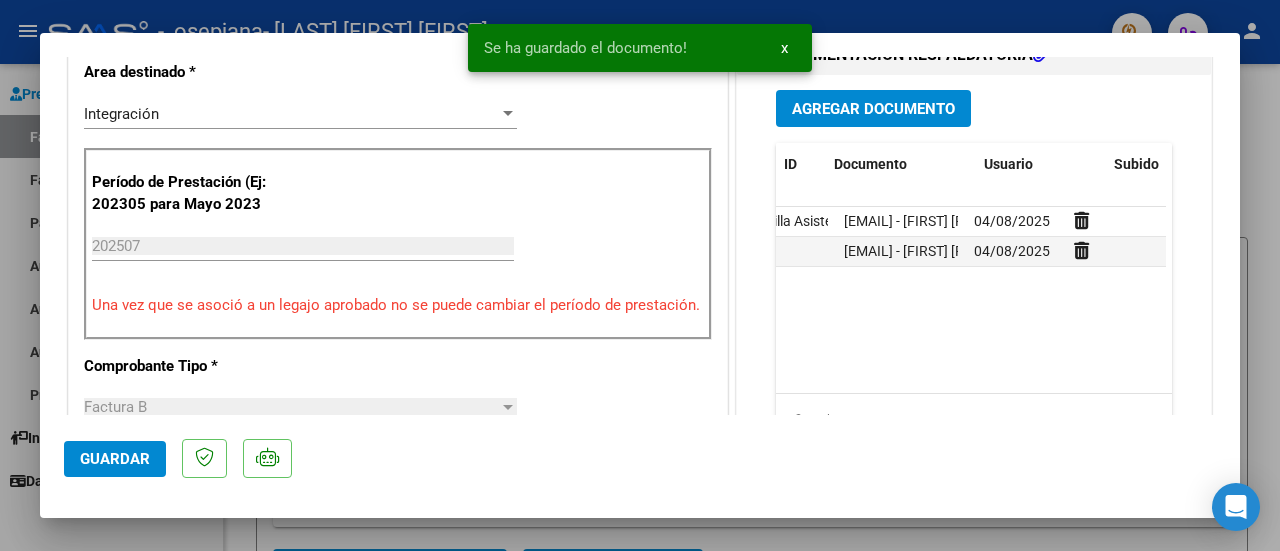 scroll, scrollTop: 0, scrollLeft: 0, axis: both 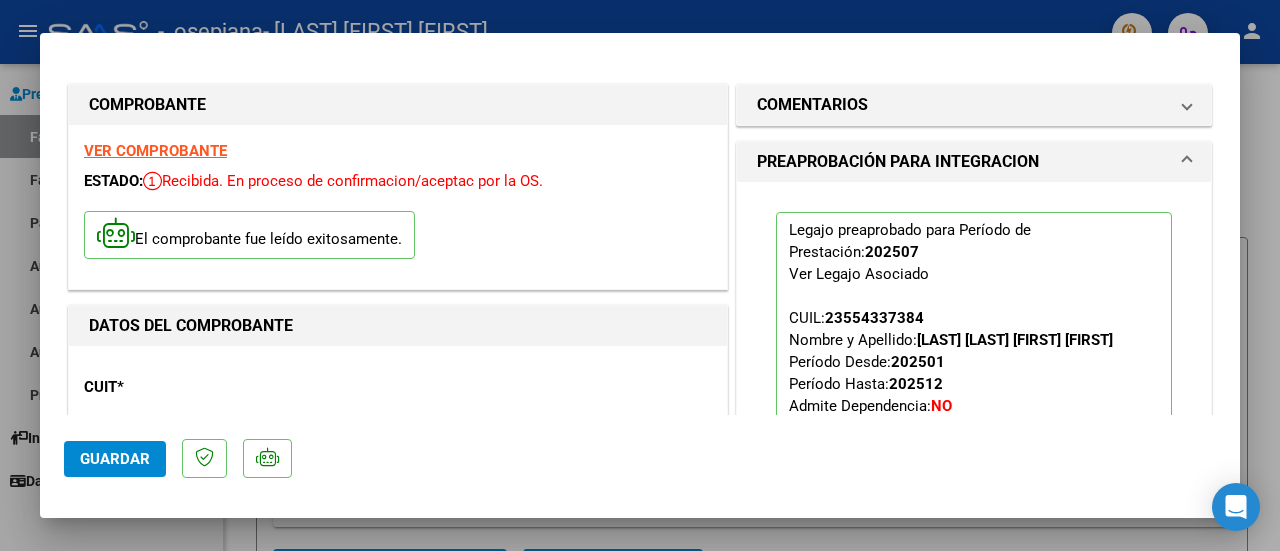 click on "Guardar" 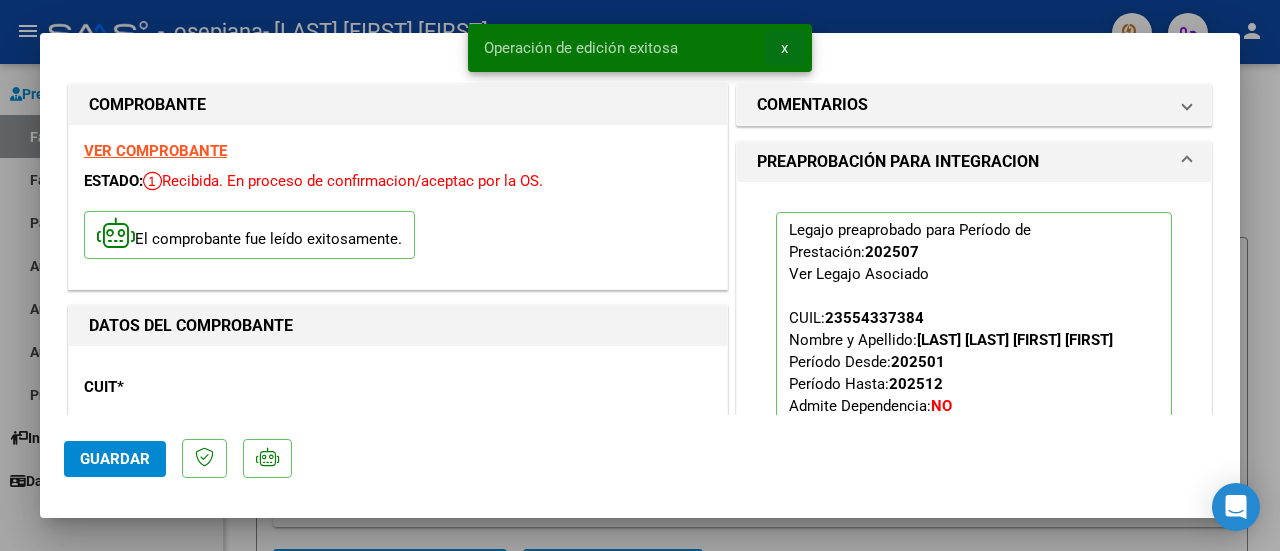 click on "x" at bounding box center [784, 48] 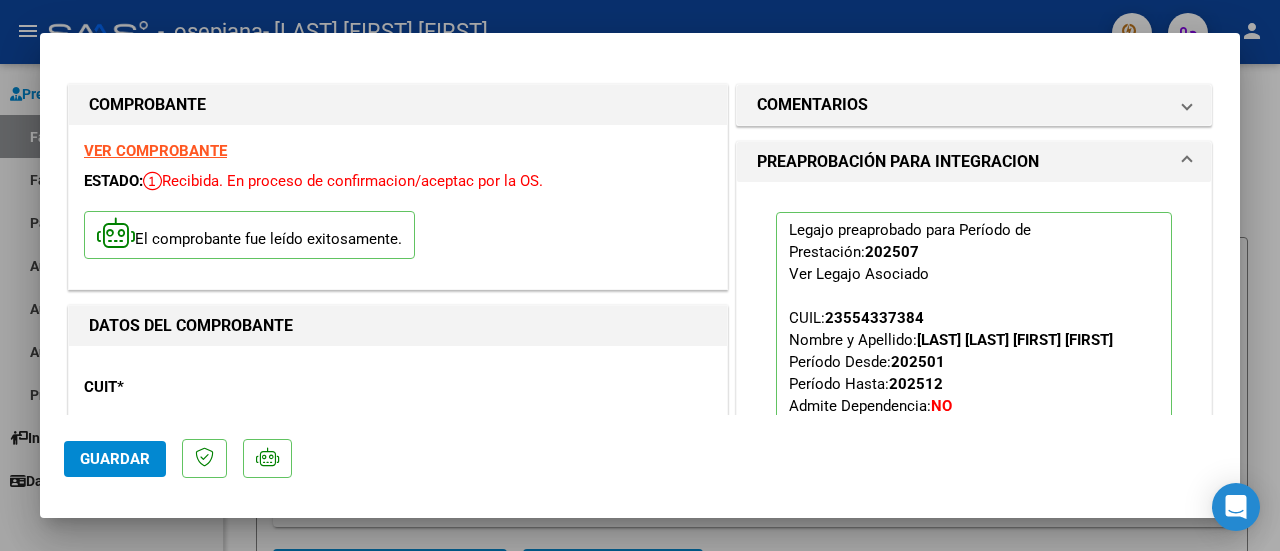 click at bounding box center [640, 275] 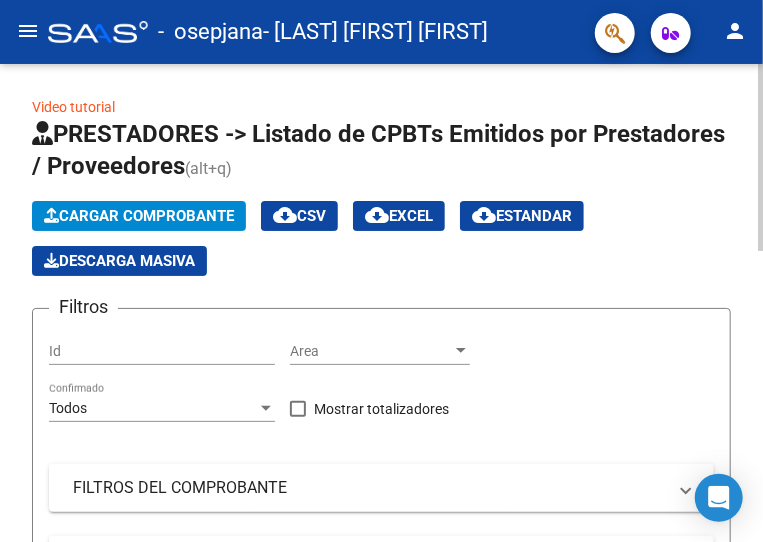 click on "Cargar Comprobante" 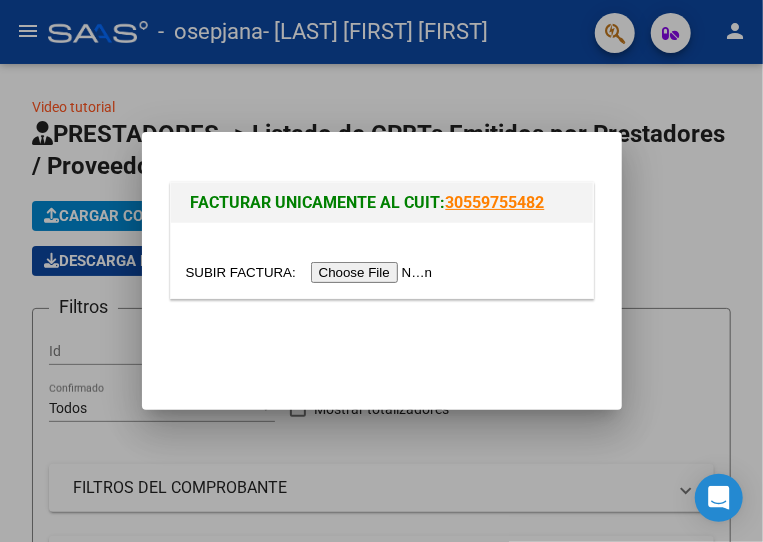 click at bounding box center (312, 272) 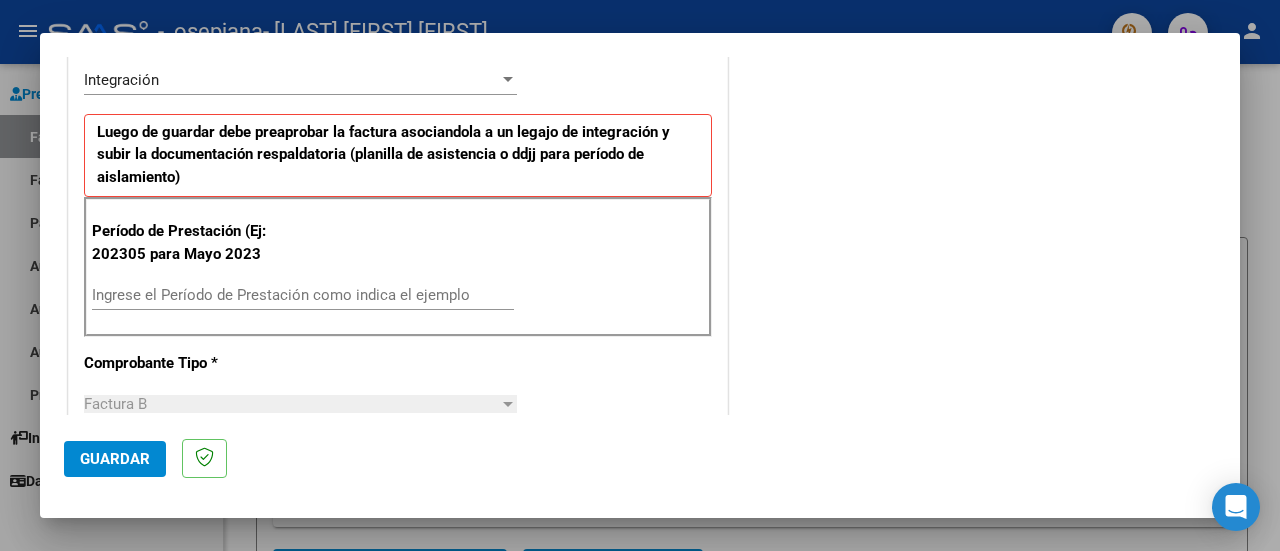 scroll, scrollTop: 486, scrollLeft: 0, axis: vertical 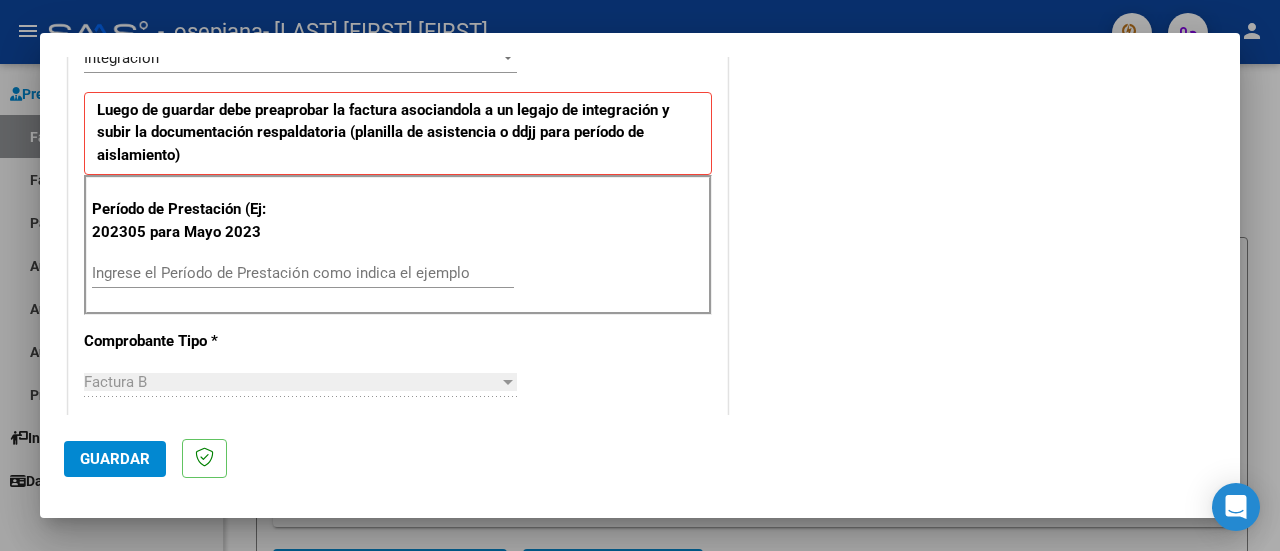 click on "Ingrese el Período de Prestación como indica el ejemplo" at bounding box center [303, 273] 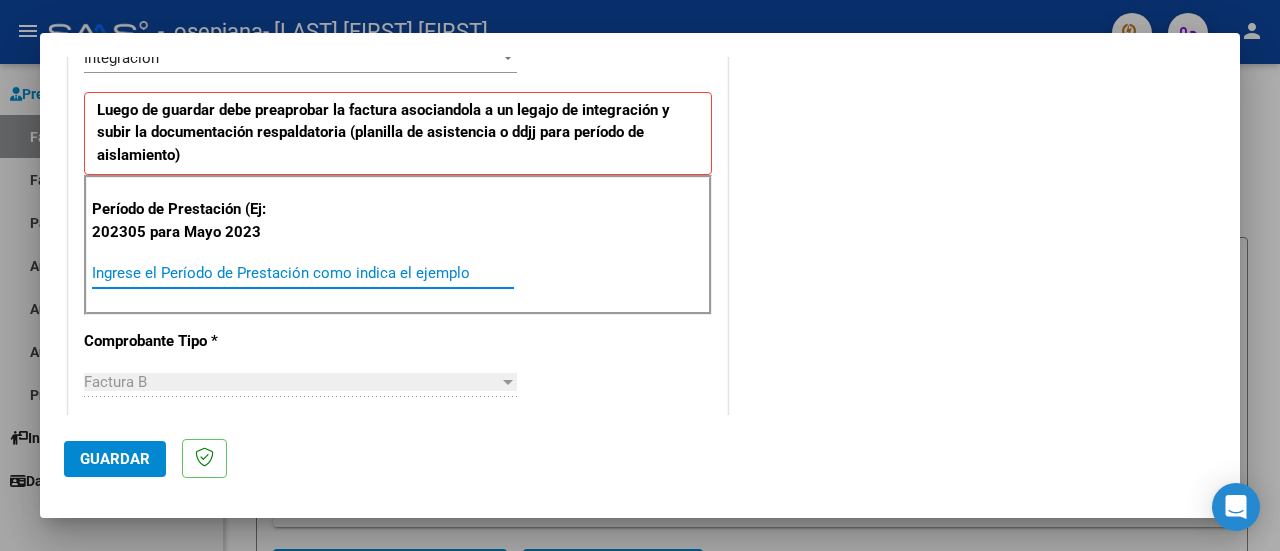 click on "Ingrese el Período de Prestación como indica el ejemplo" at bounding box center (303, 273) 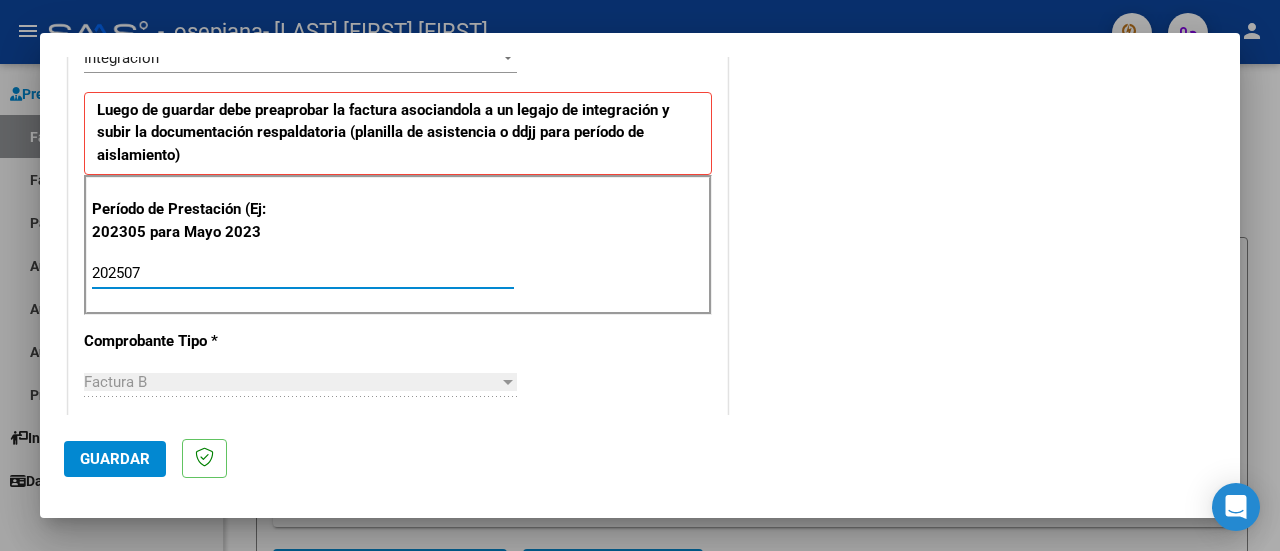 type on "202507" 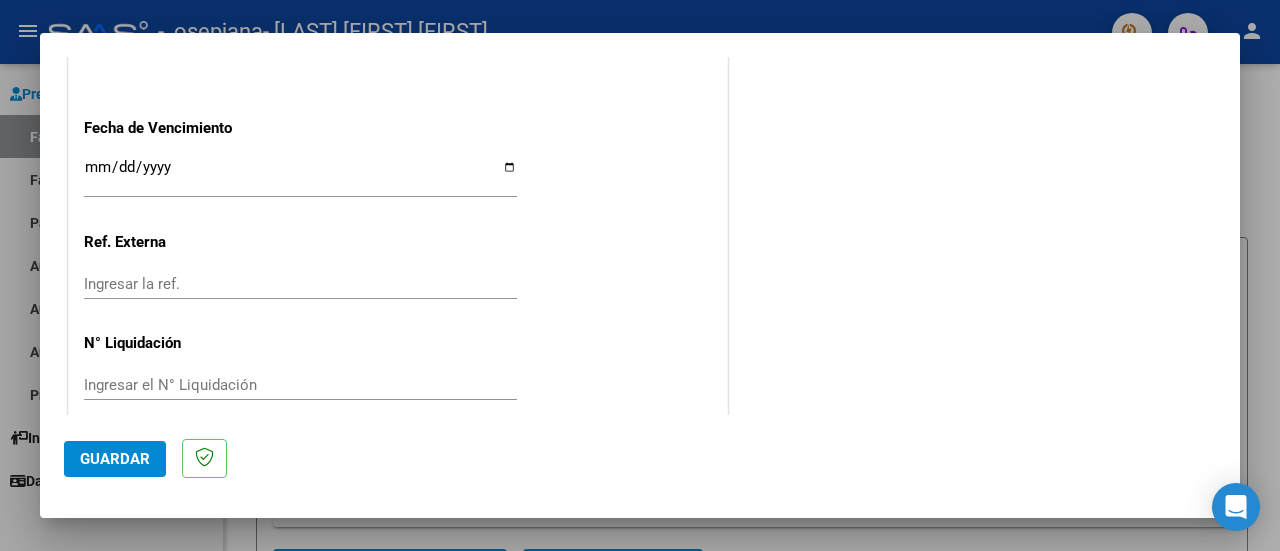 scroll, scrollTop: 1404, scrollLeft: 0, axis: vertical 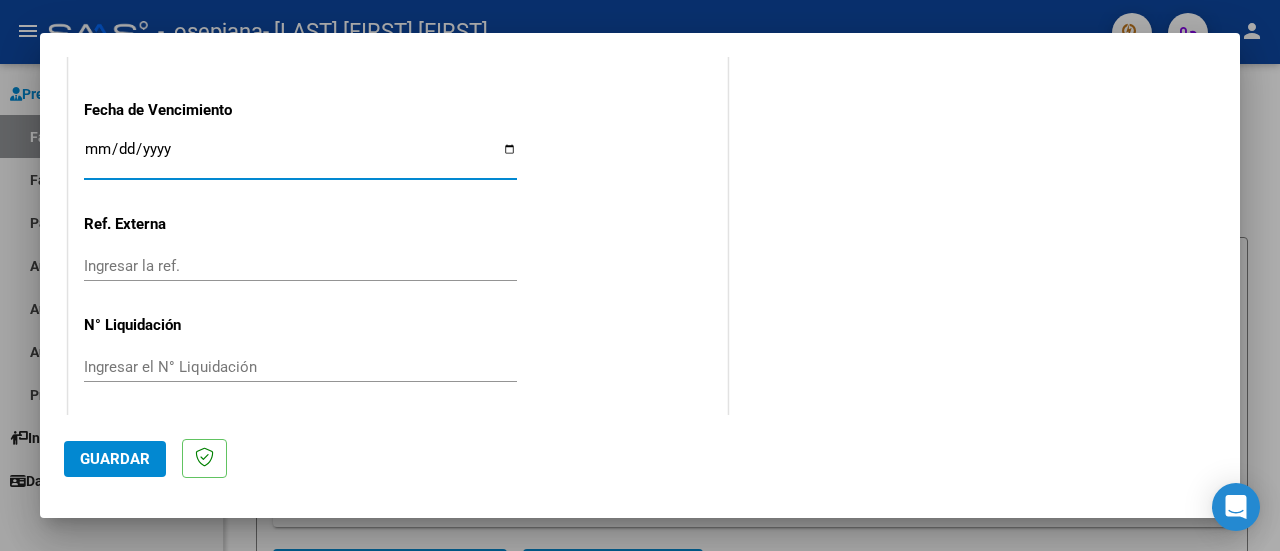 click on "Ingresar la fecha" at bounding box center (300, 157) 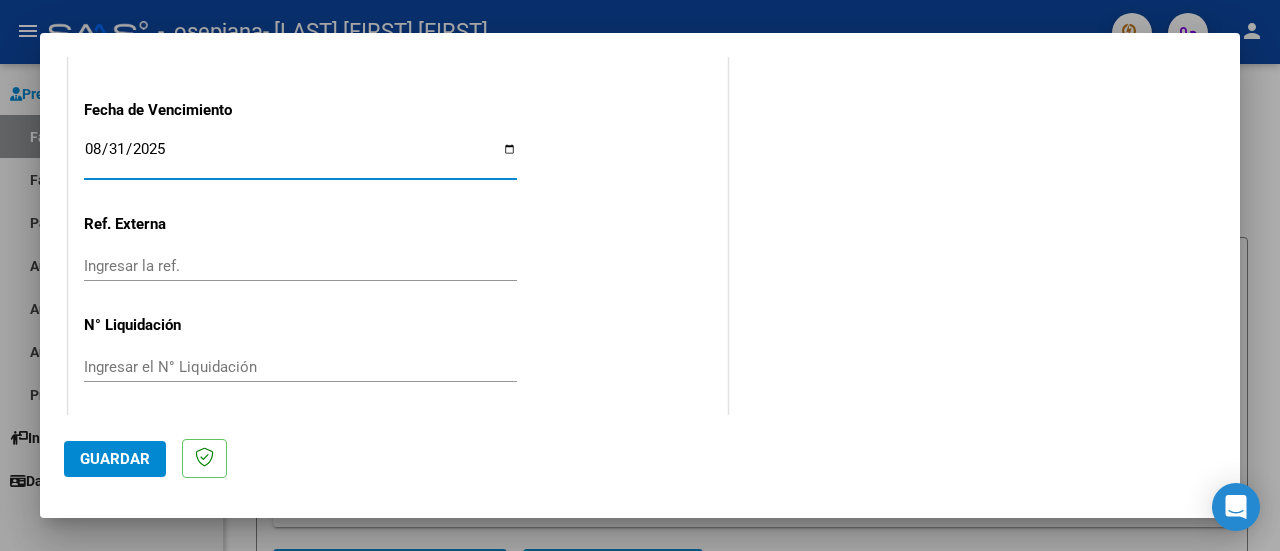 type on "2025-08-31" 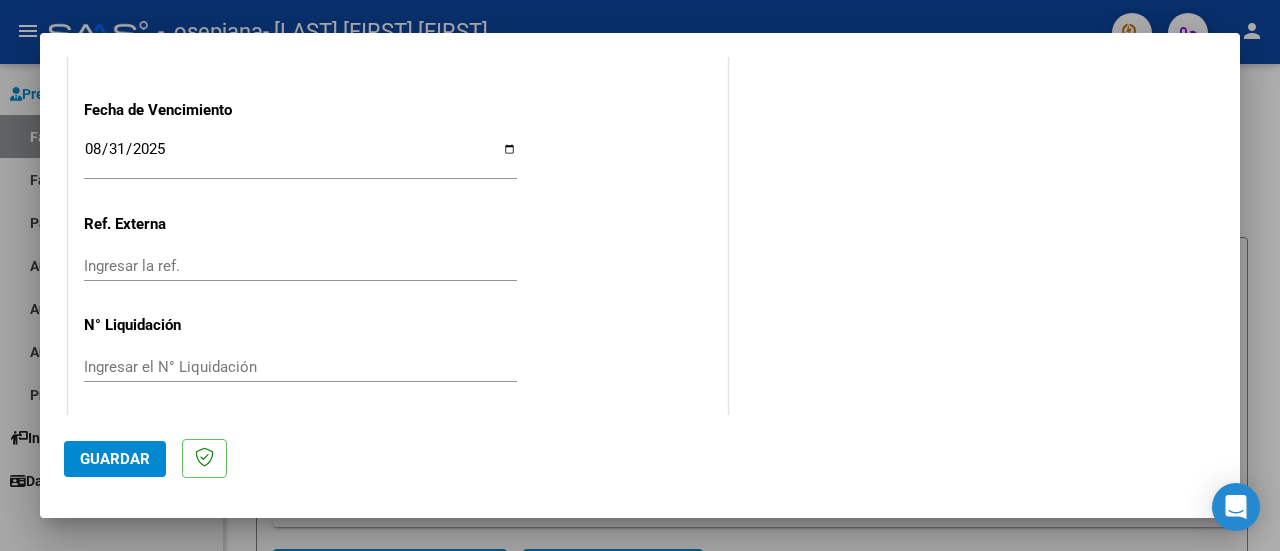 click on "Guardar" 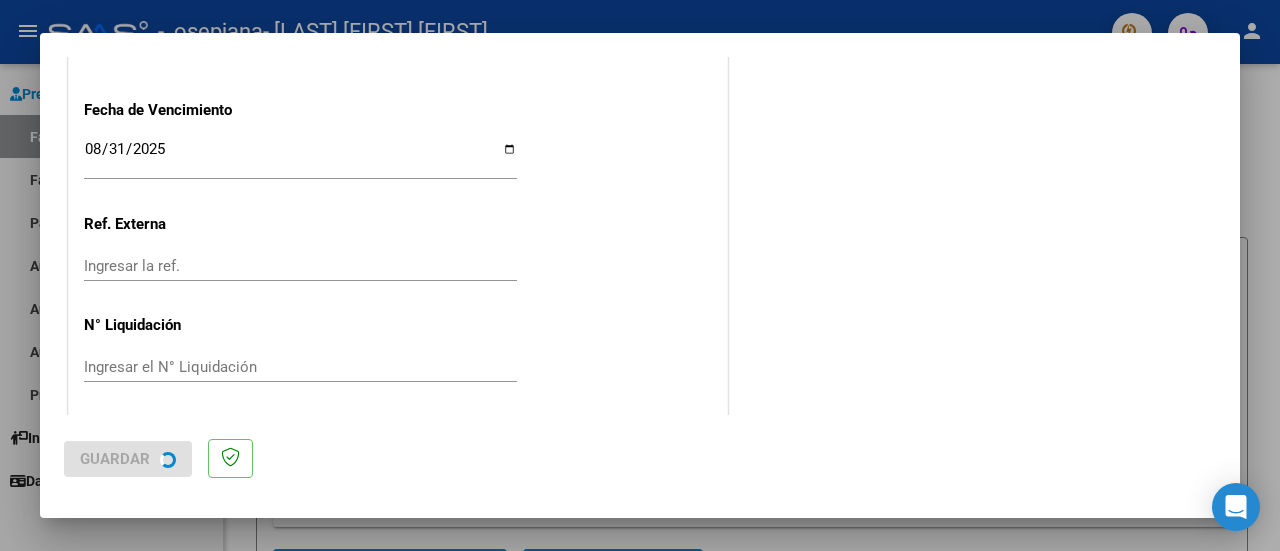 scroll, scrollTop: 0, scrollLeft: 0, axis: both 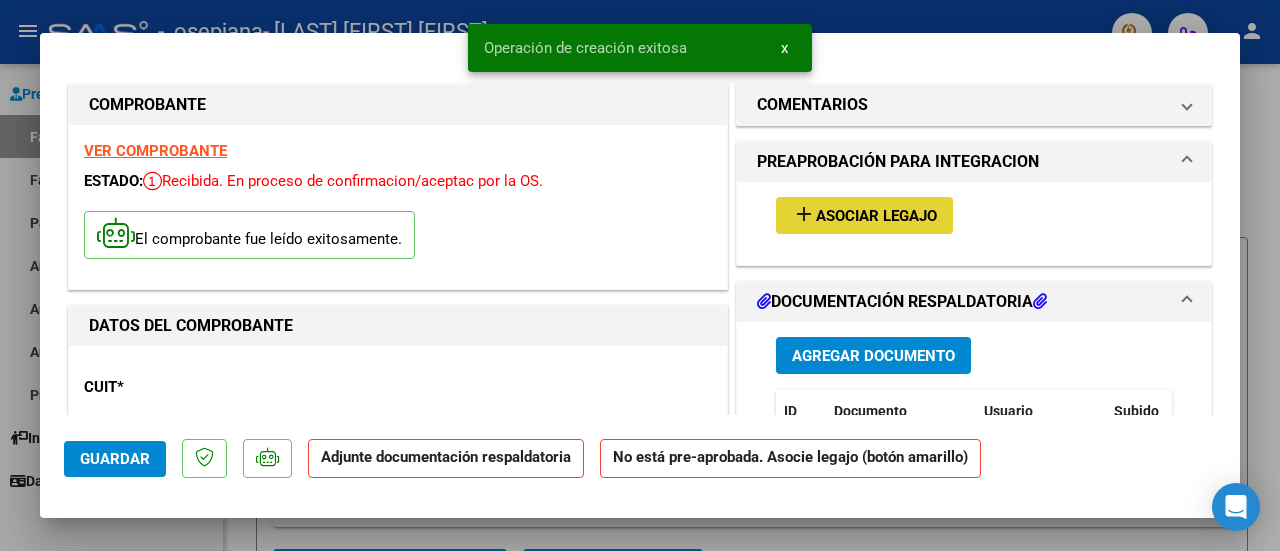 click on "Asociar Legajo" at bounding box center (876, 216) 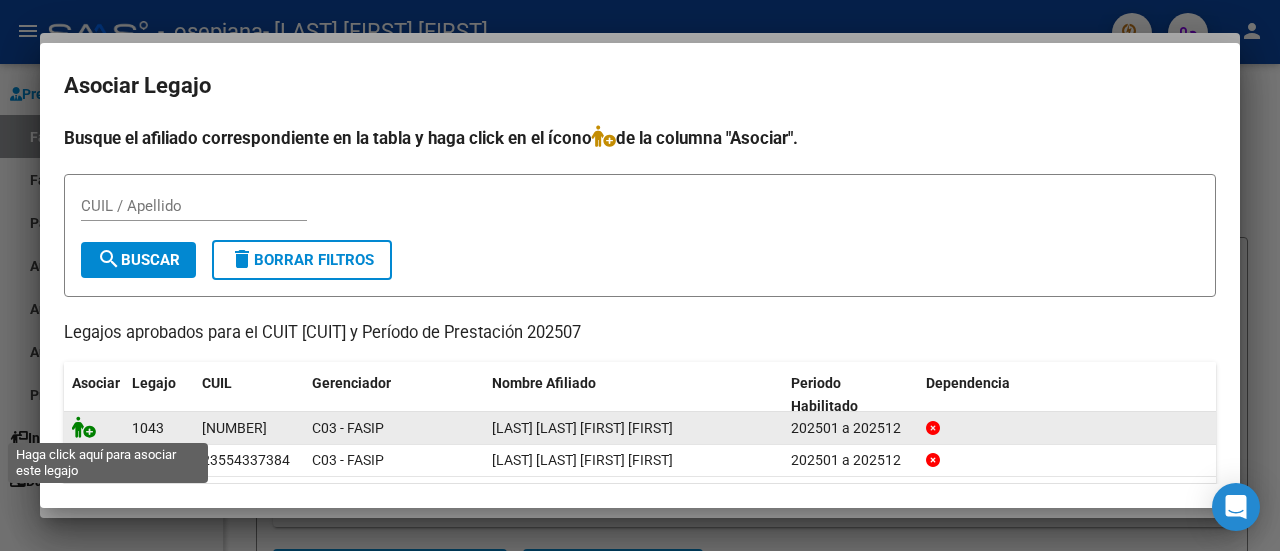 click 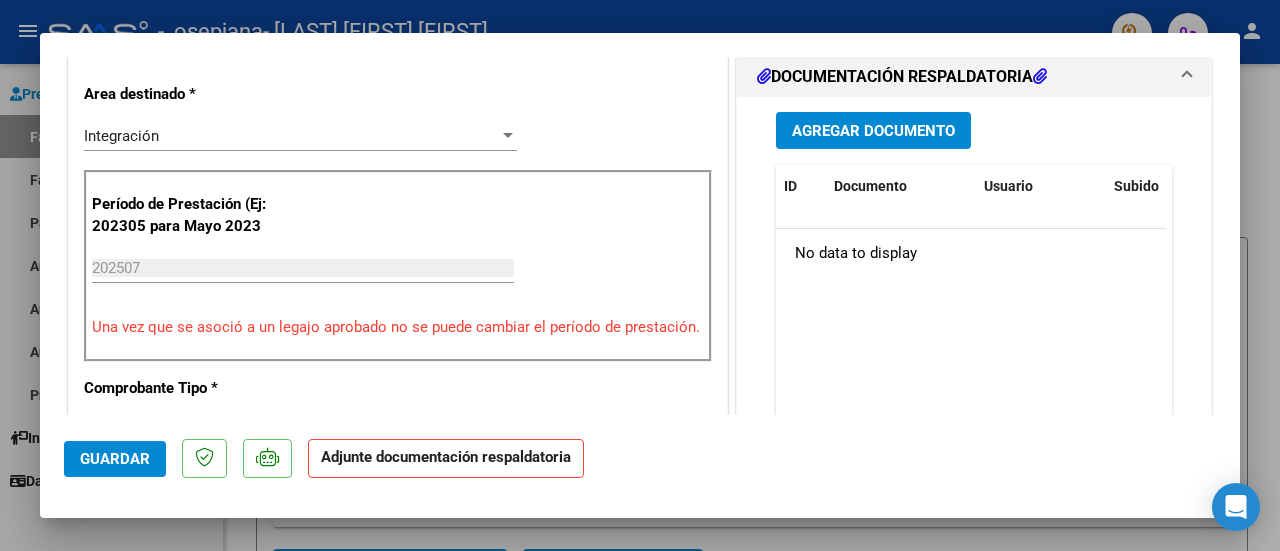 scroll, scrollTop: 517, scrollLeft: 0, axis: vertical 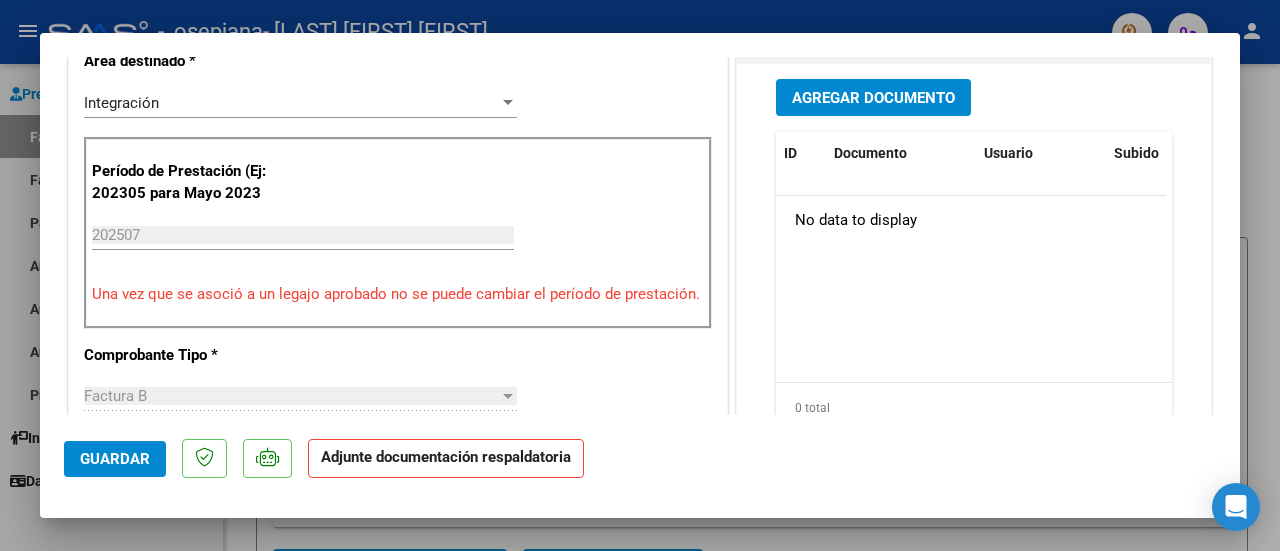 click on "Agregar Documento" at bounding box center [873, 98] 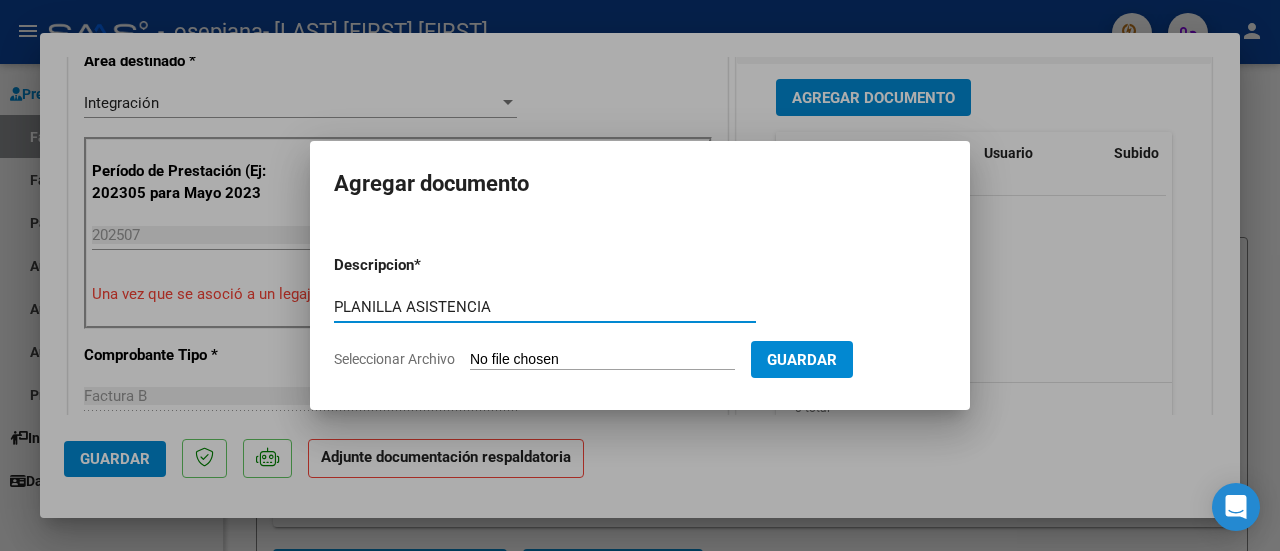 type on "PLANILLA ASISTENCIA" 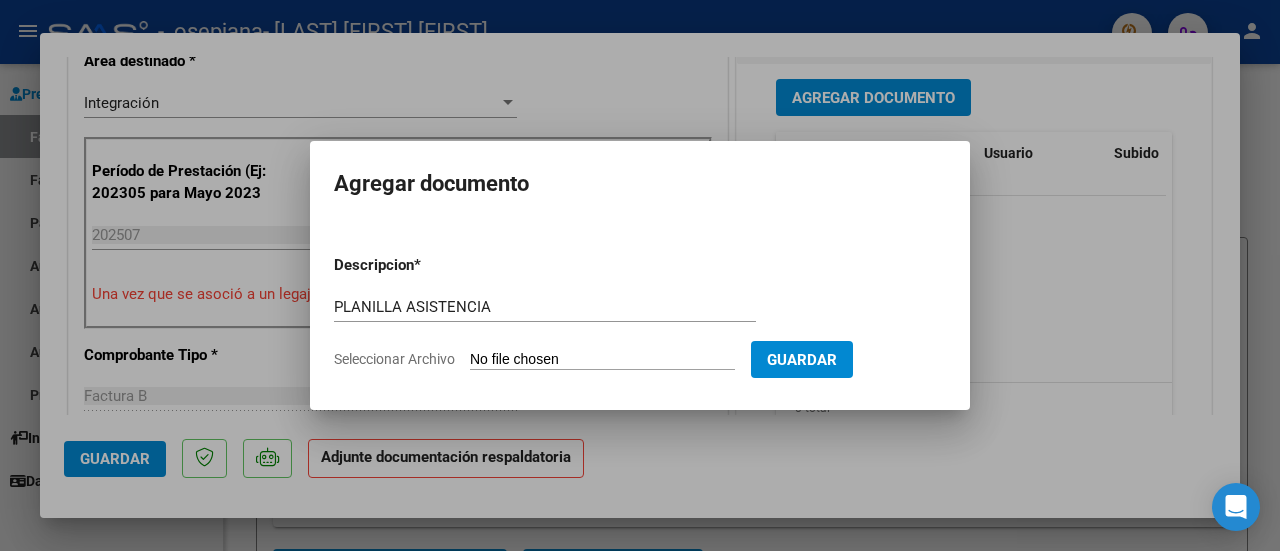 type on "C:\fakepath\P ASIST FONO - [LAST] [LAST] [FIRST] [MONTH] [YEAR].pdf" 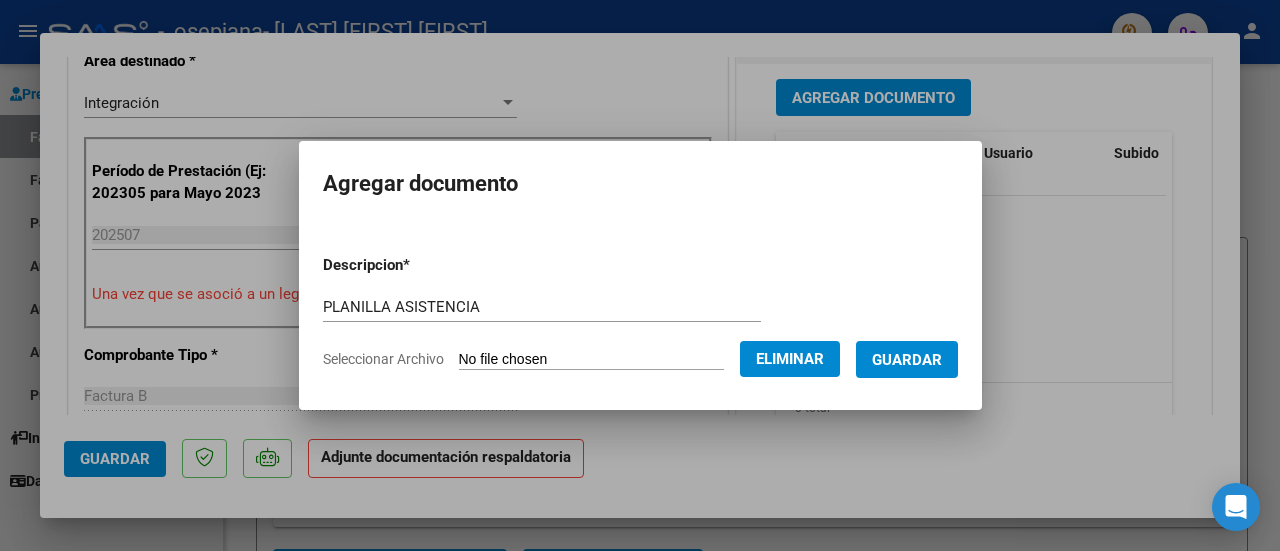 click on "Guardar" at bounding box center (907, 360) 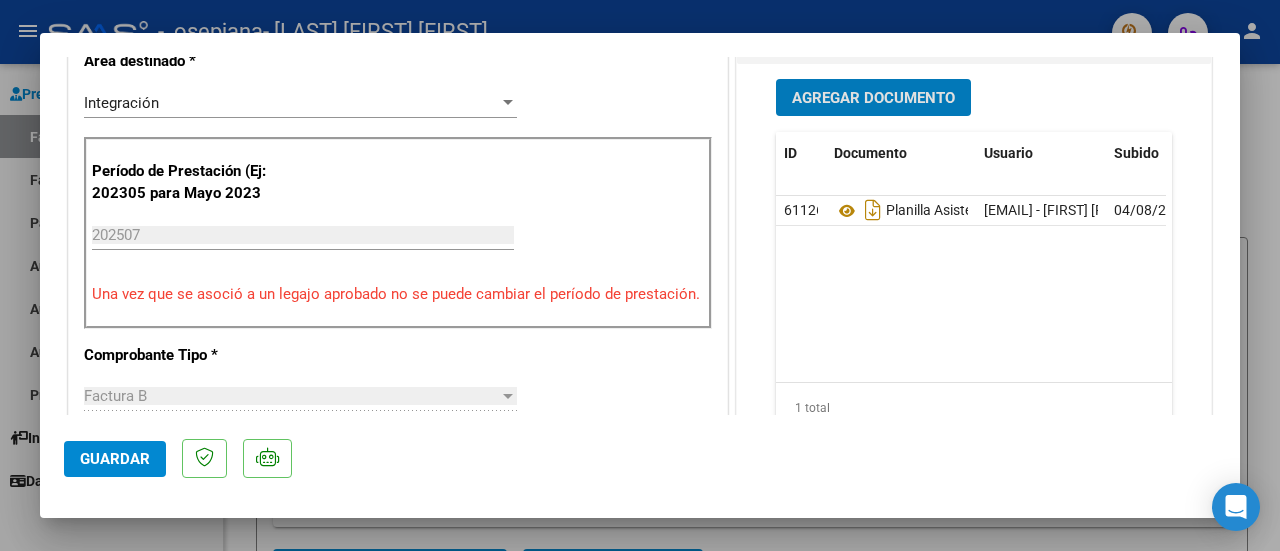 click on "Agregar Documento" at bounding box center (873, 98) 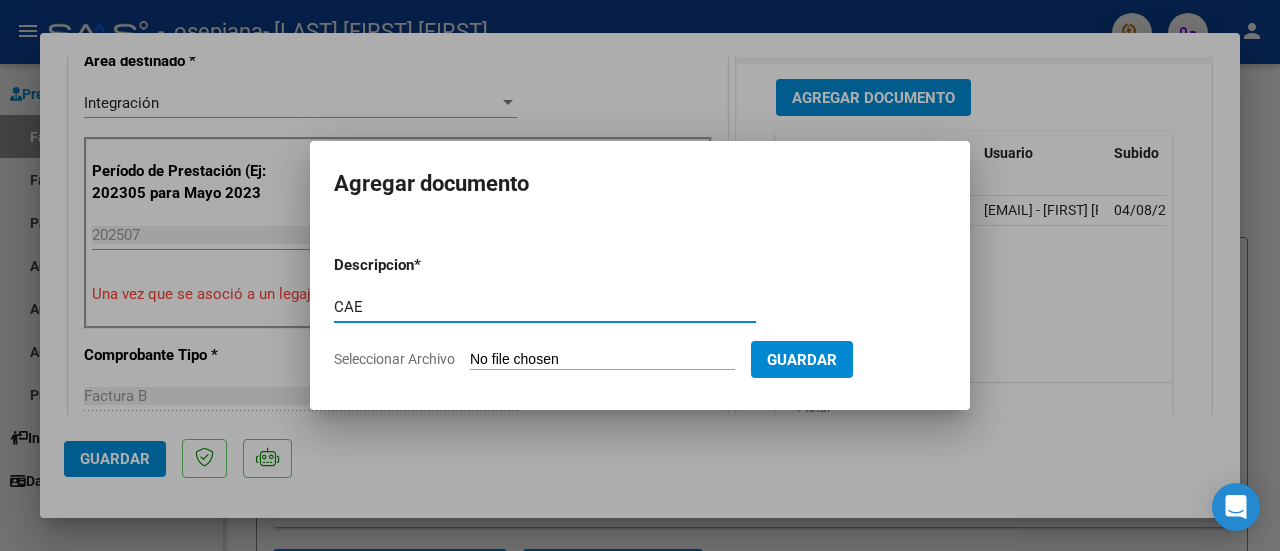type on "CAE" 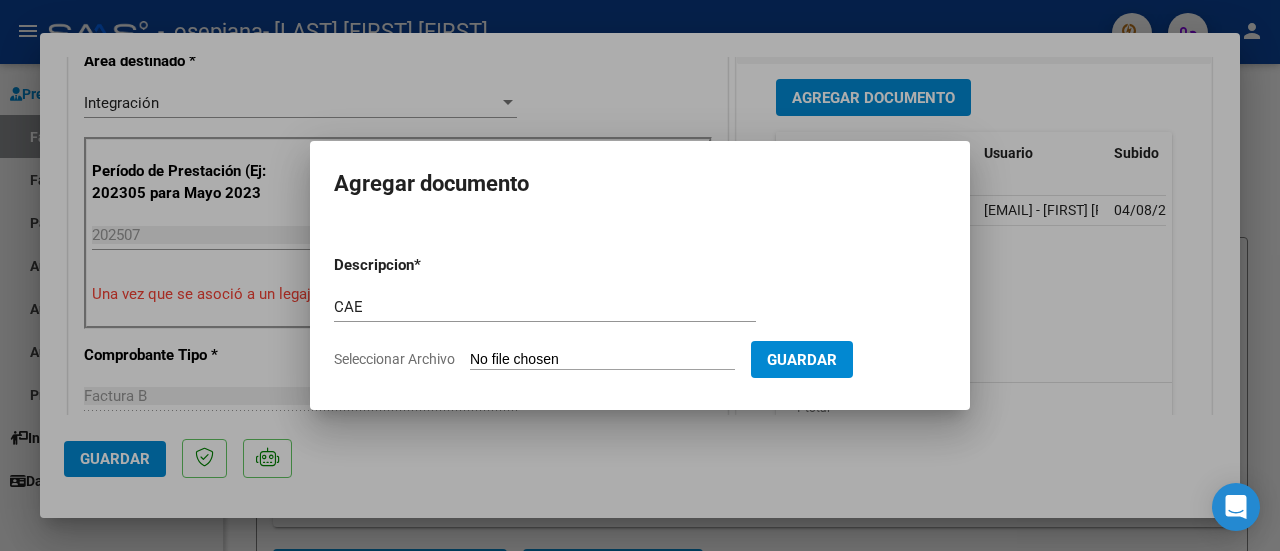 click on "Seleccionar Archivo" at bounding box center (602, 360) 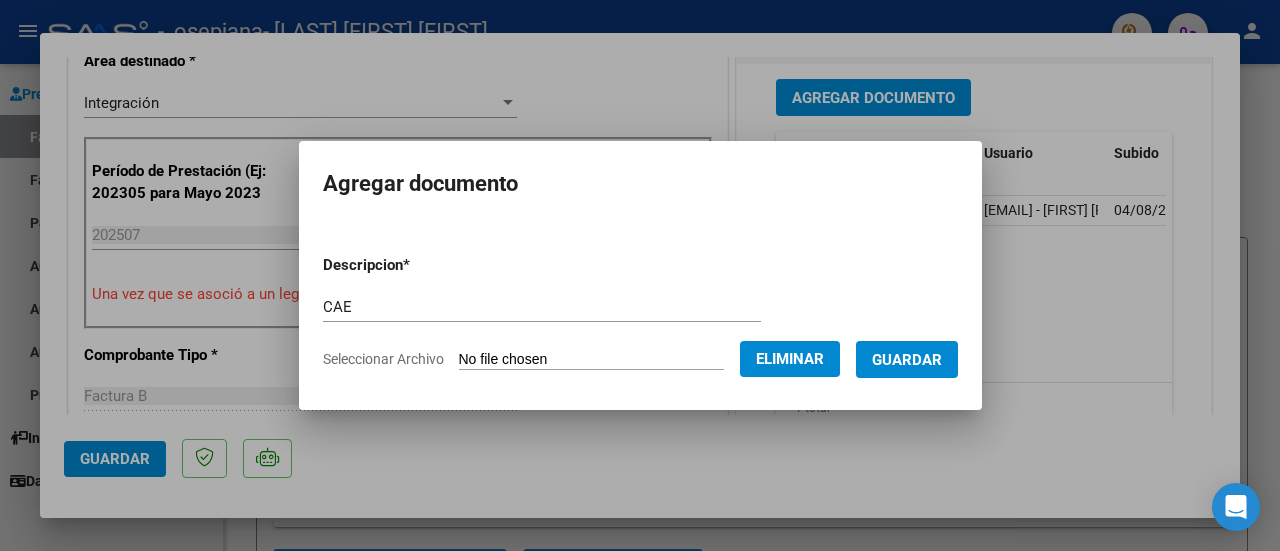 click on "Guardar" at bounding box center [907, 360] 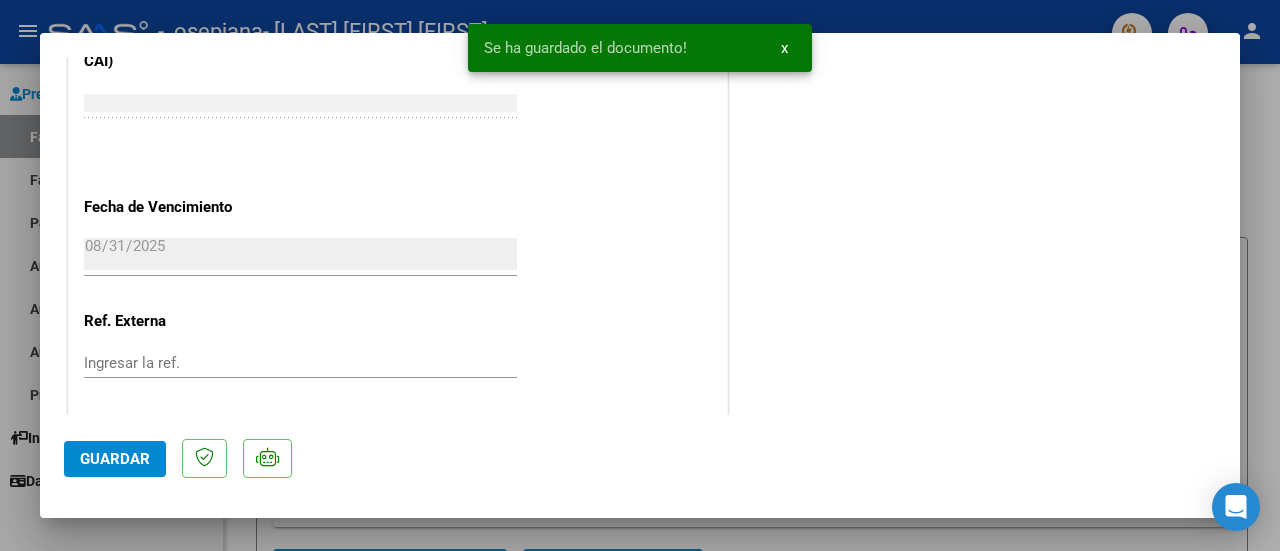 scroll, scrollTop: 1450, scrollLeft: 0, axis: vertical 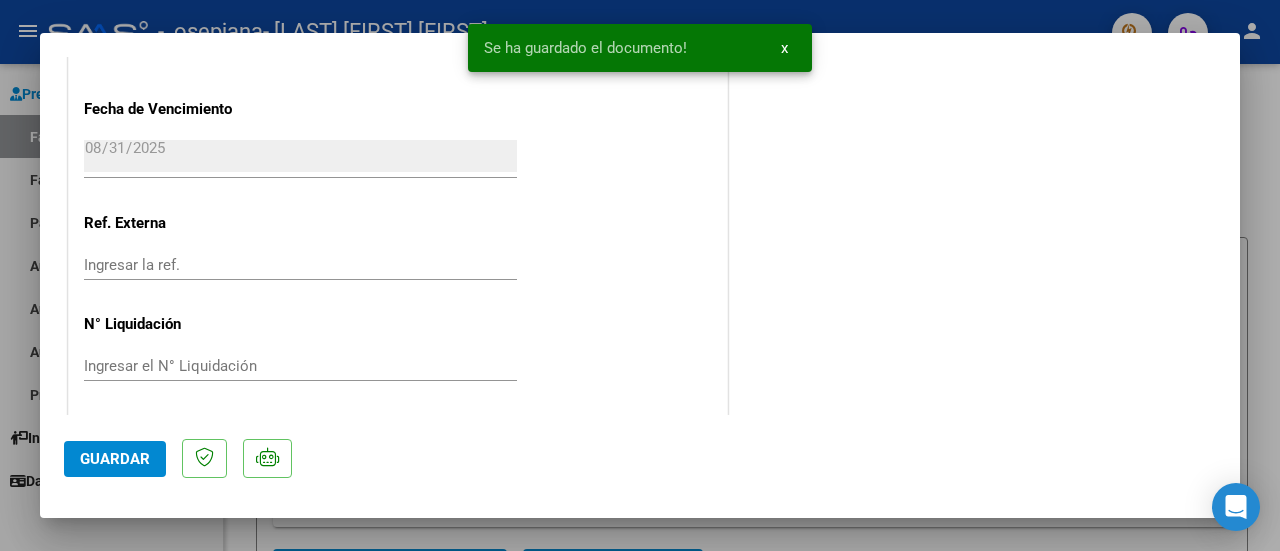 click on "Guardar" 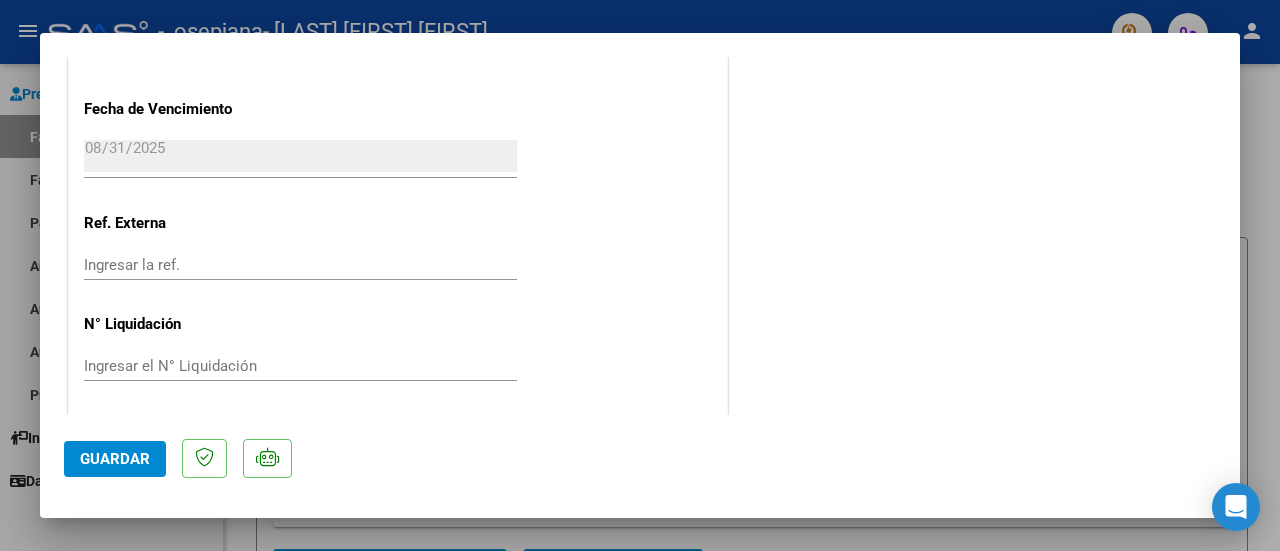 click at bounding box center (640, 275) 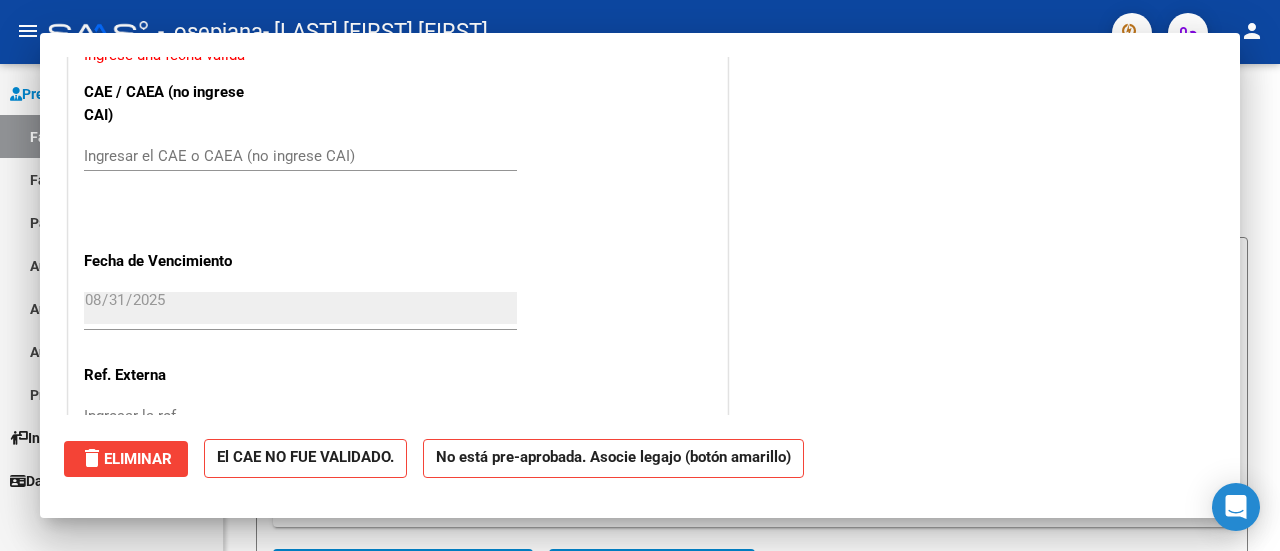 type 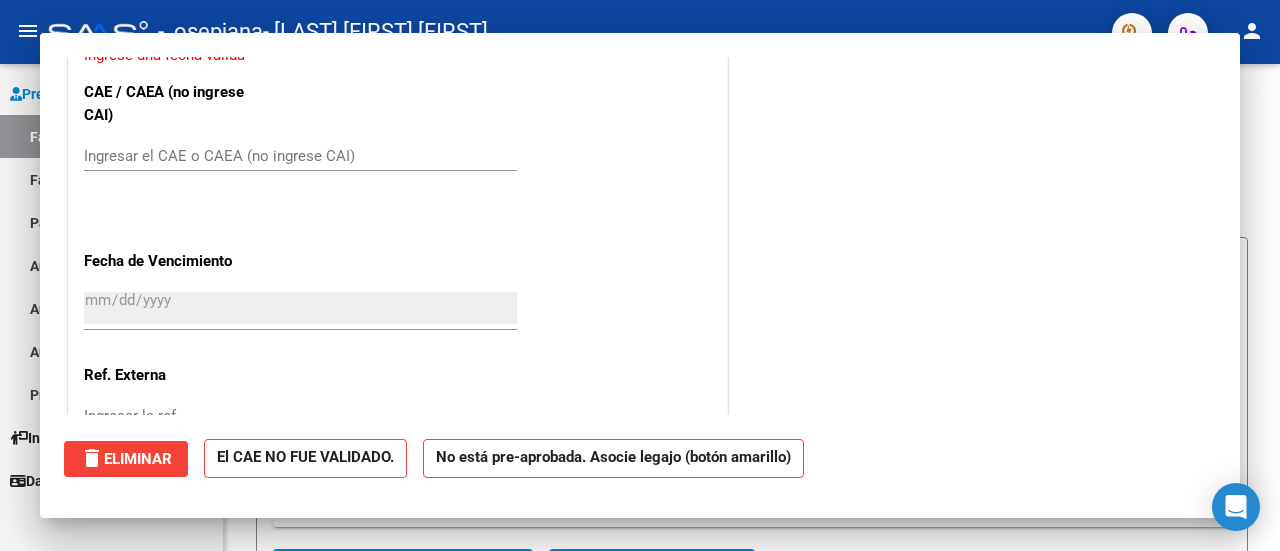 scroll, scrollTop: 1602, scrollLeft: 0, axis: vertical 